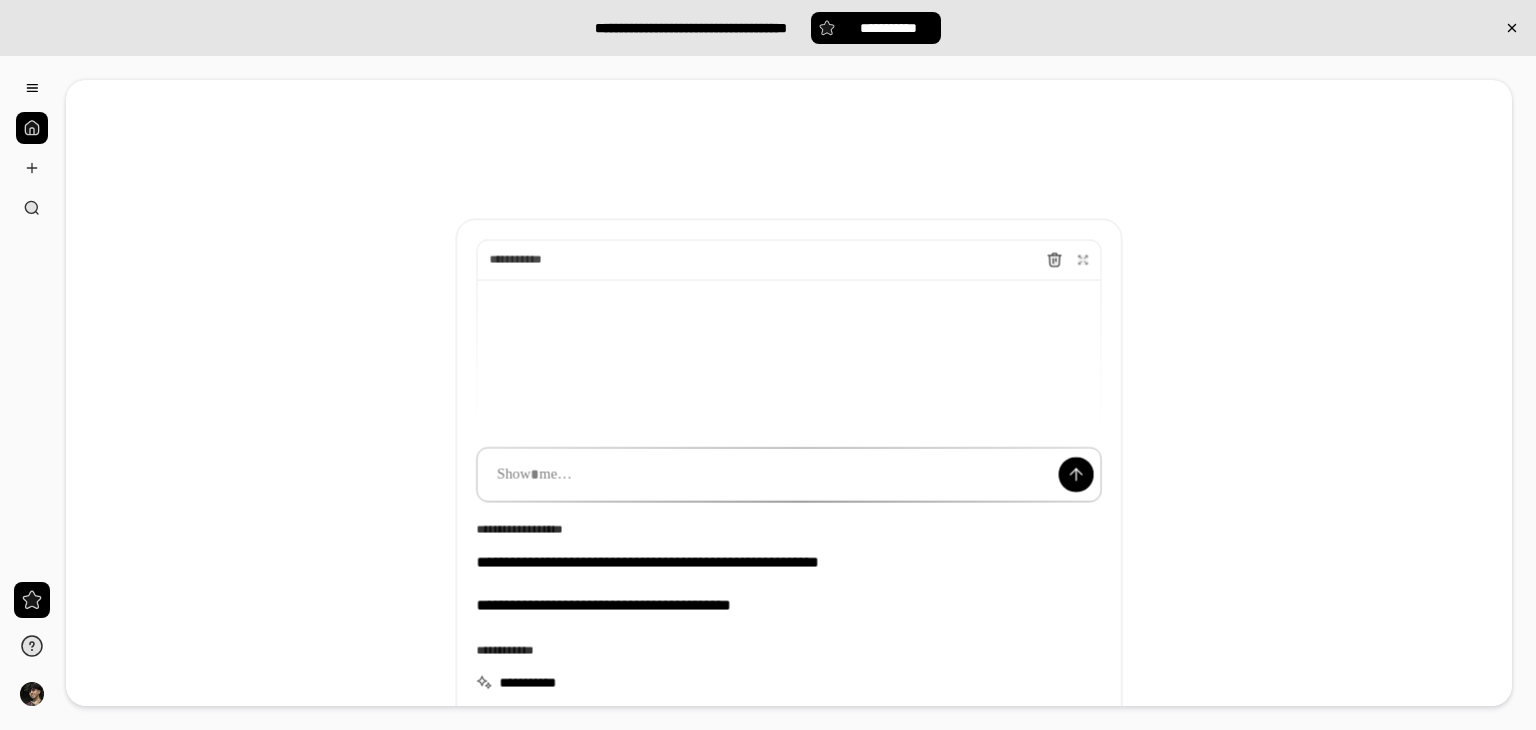 scroll, scrollTop: 0, scrollLeft: 0, axis: both 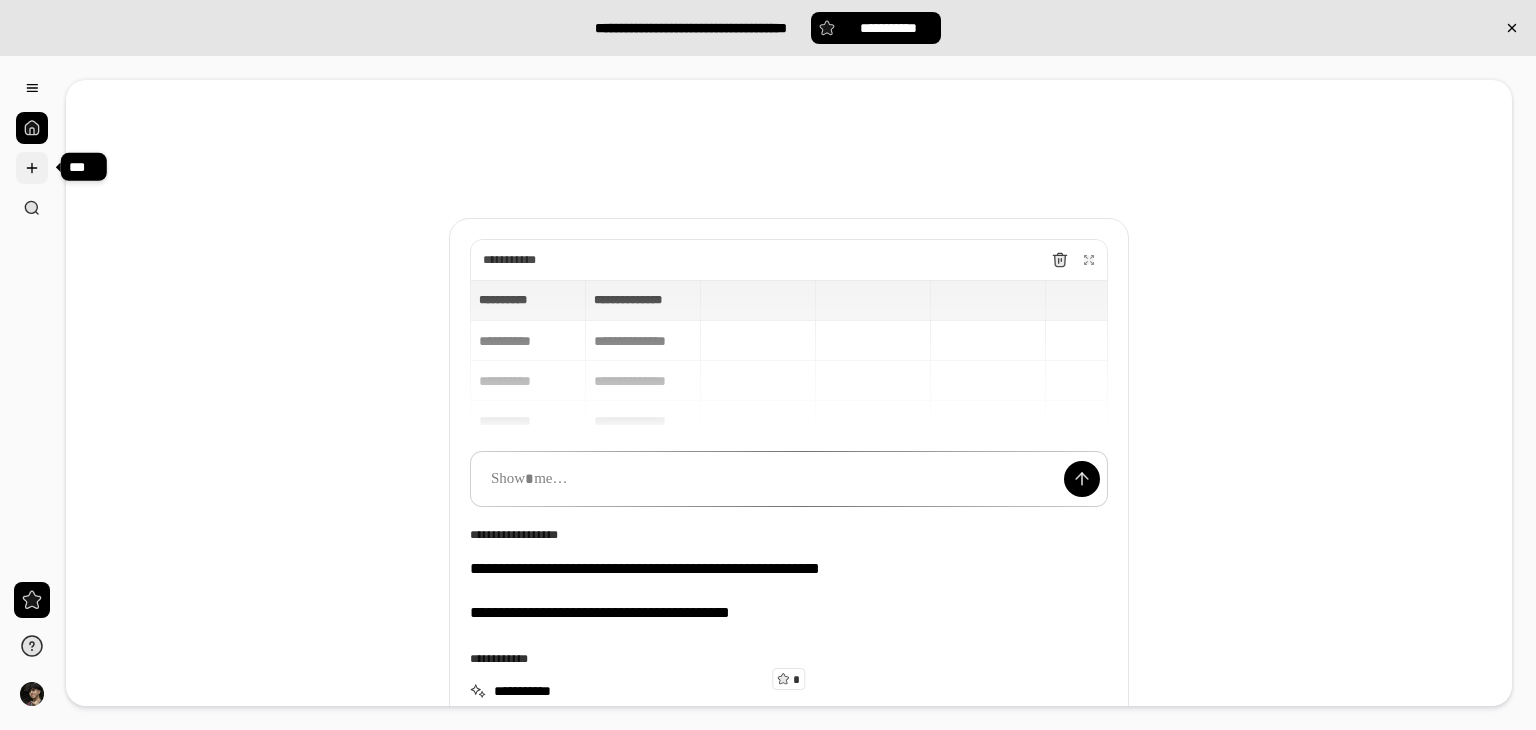 click at bounding box center [32, 168] 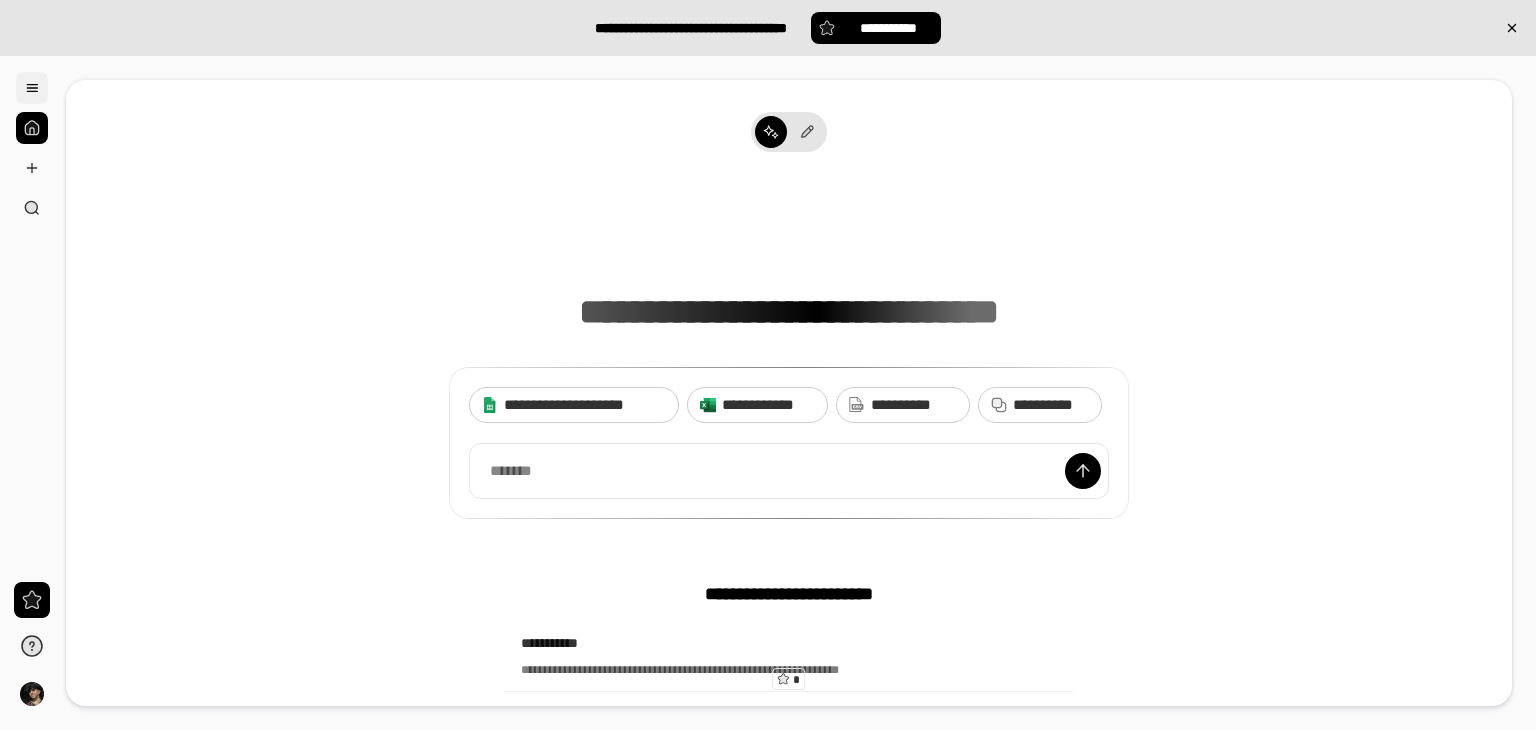 click at bounding box center (32, 88) 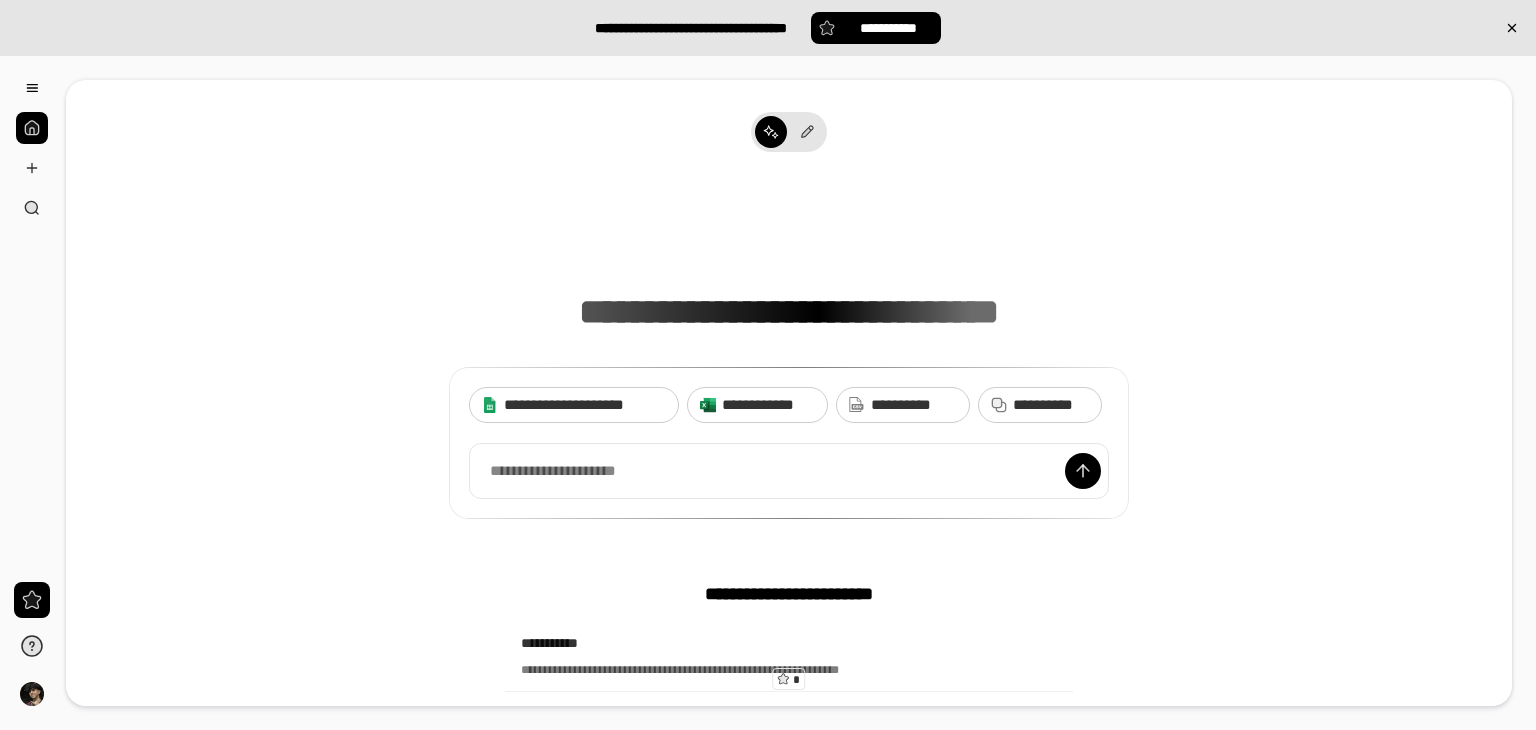 click on "[FIRST] [LAST] [STREET] [CITY], [STATE] [ZIP] [EMAIL] [PHONE] [SSN] [PASSPORT] [DRIVER_LICENSE]" at bounding box center (789, 754) 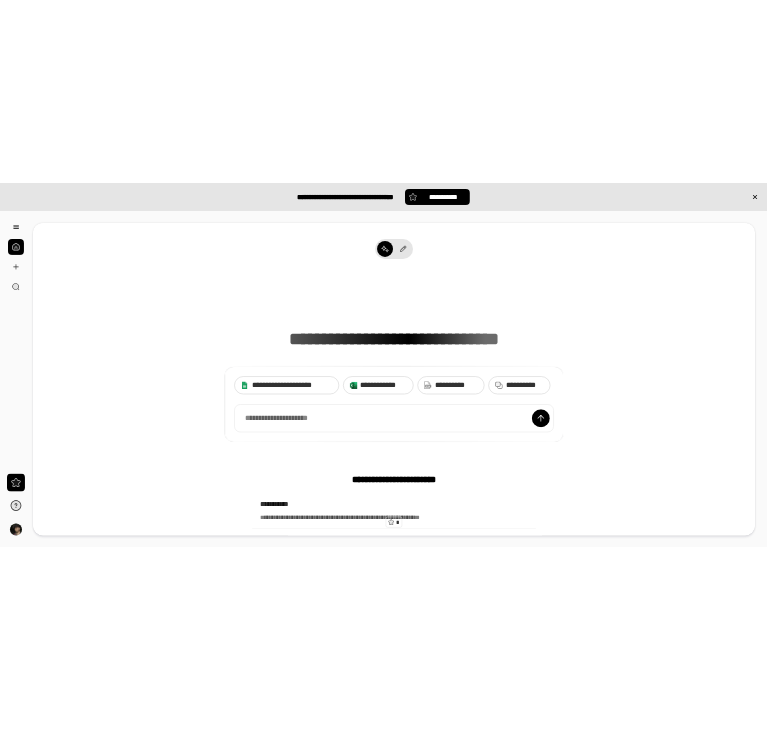 scroll, scrollTop: 15, scrollLeft: 0, axis: vertical 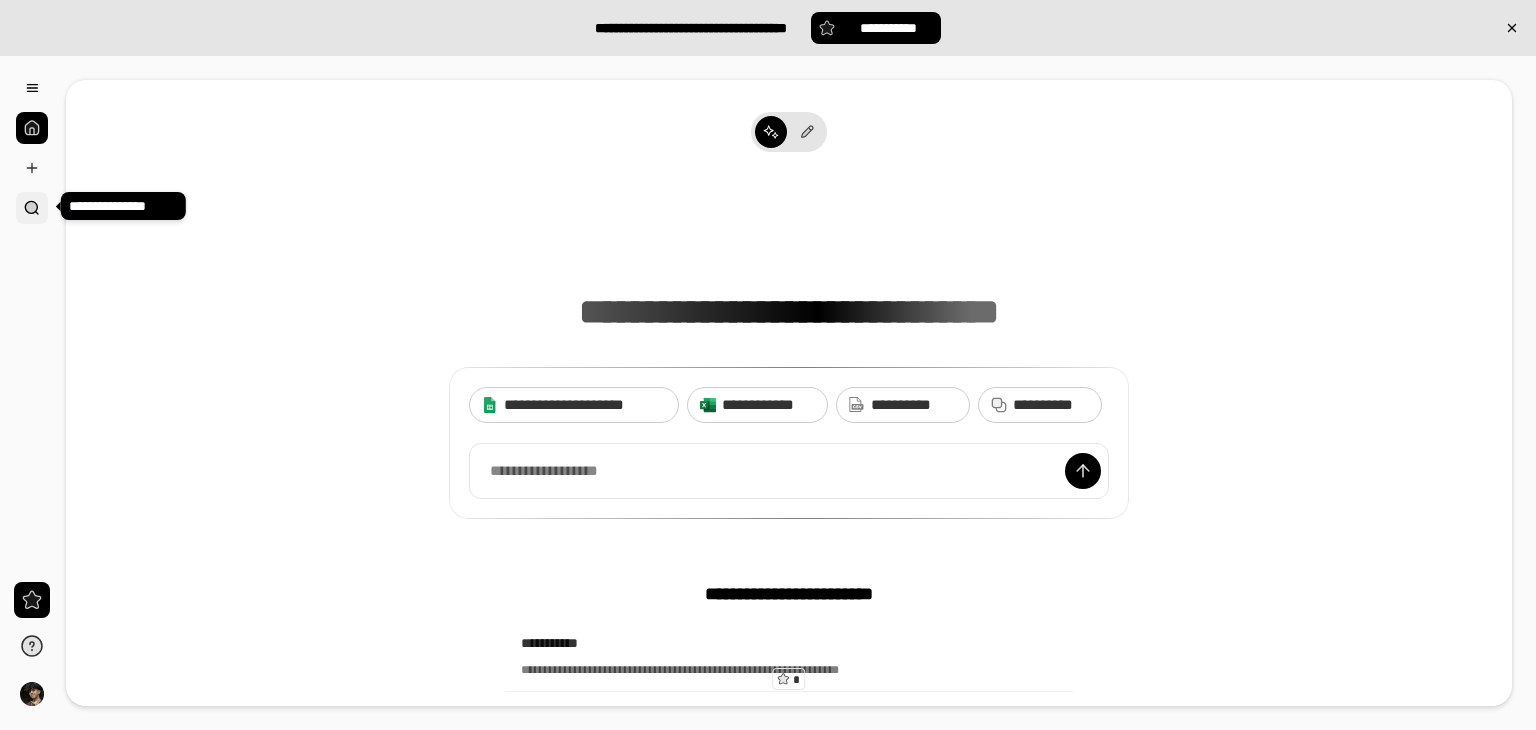 click at bounding box center (32, 208) 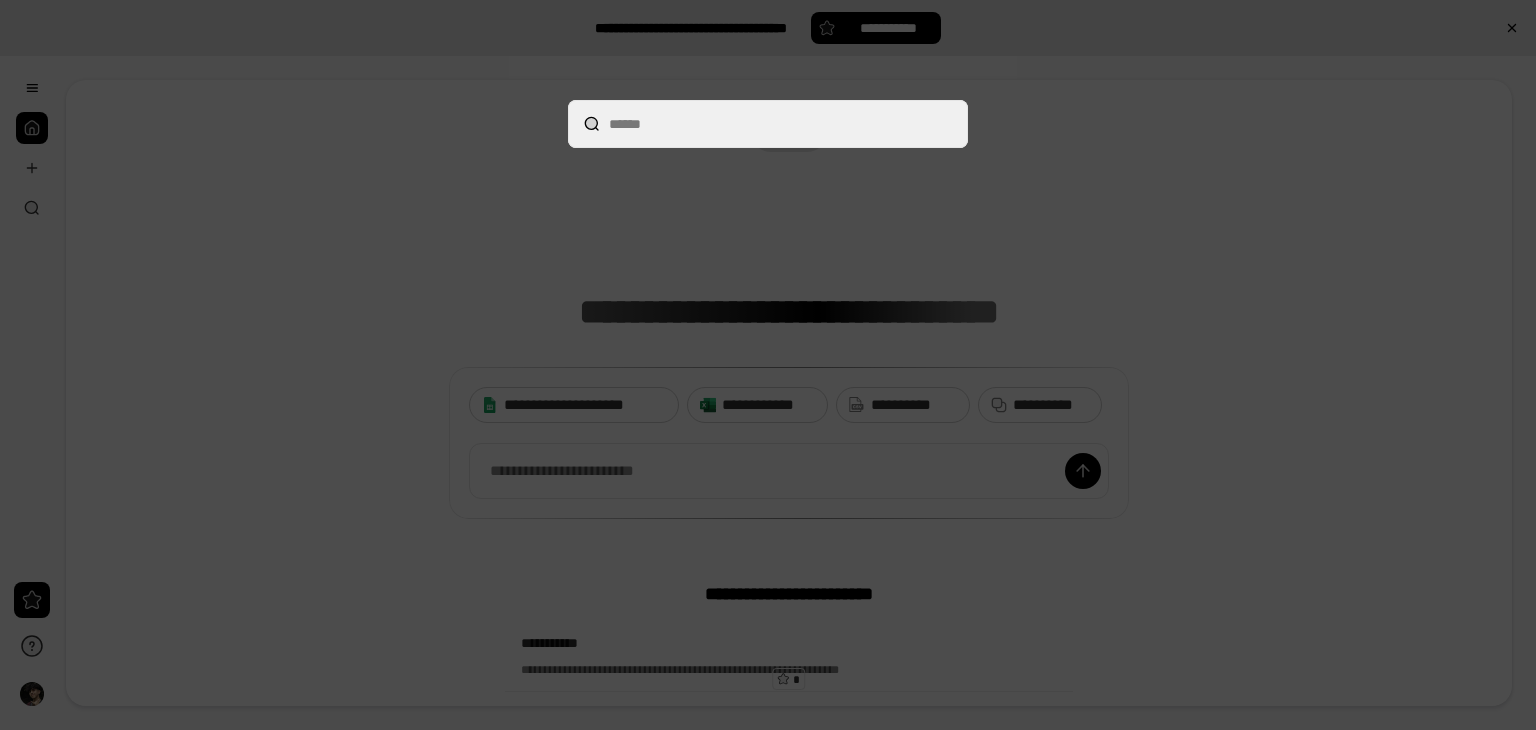 click at bounding box center (768, 365) 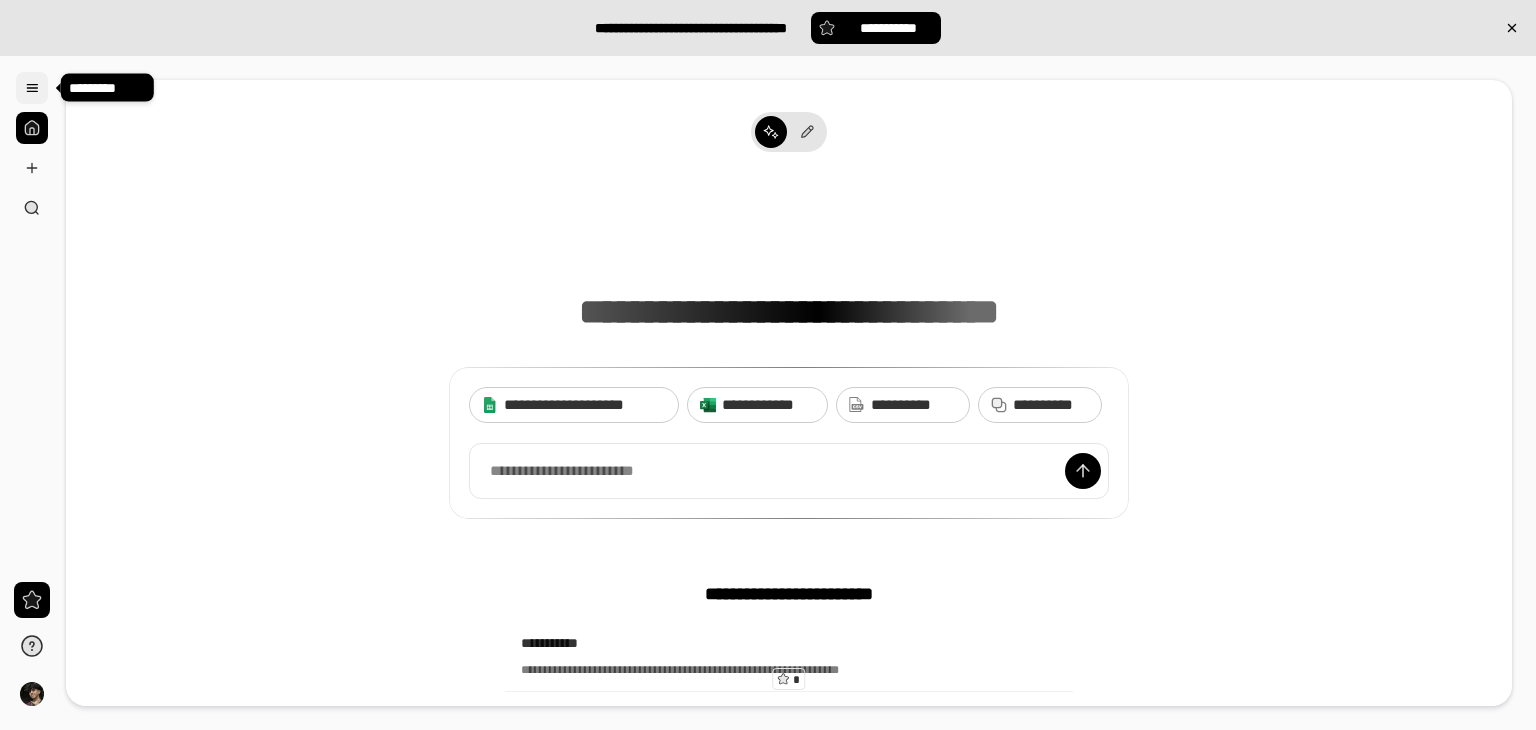 click at bounding box center (32, 88) 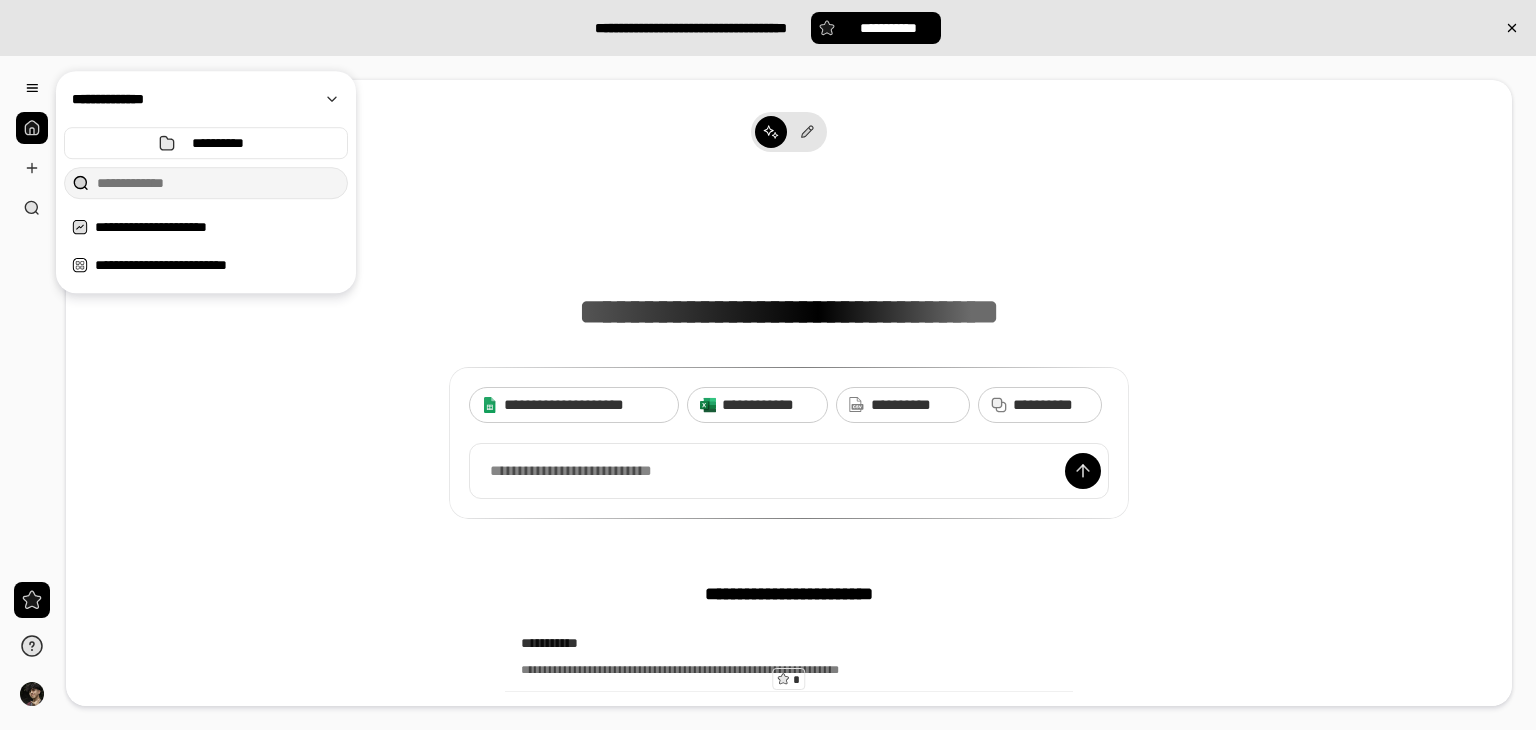 click on "[FIRST] [LAST] [STREET] [CITY], [STATE] [ZIP]" at bounding box center [789, 351] 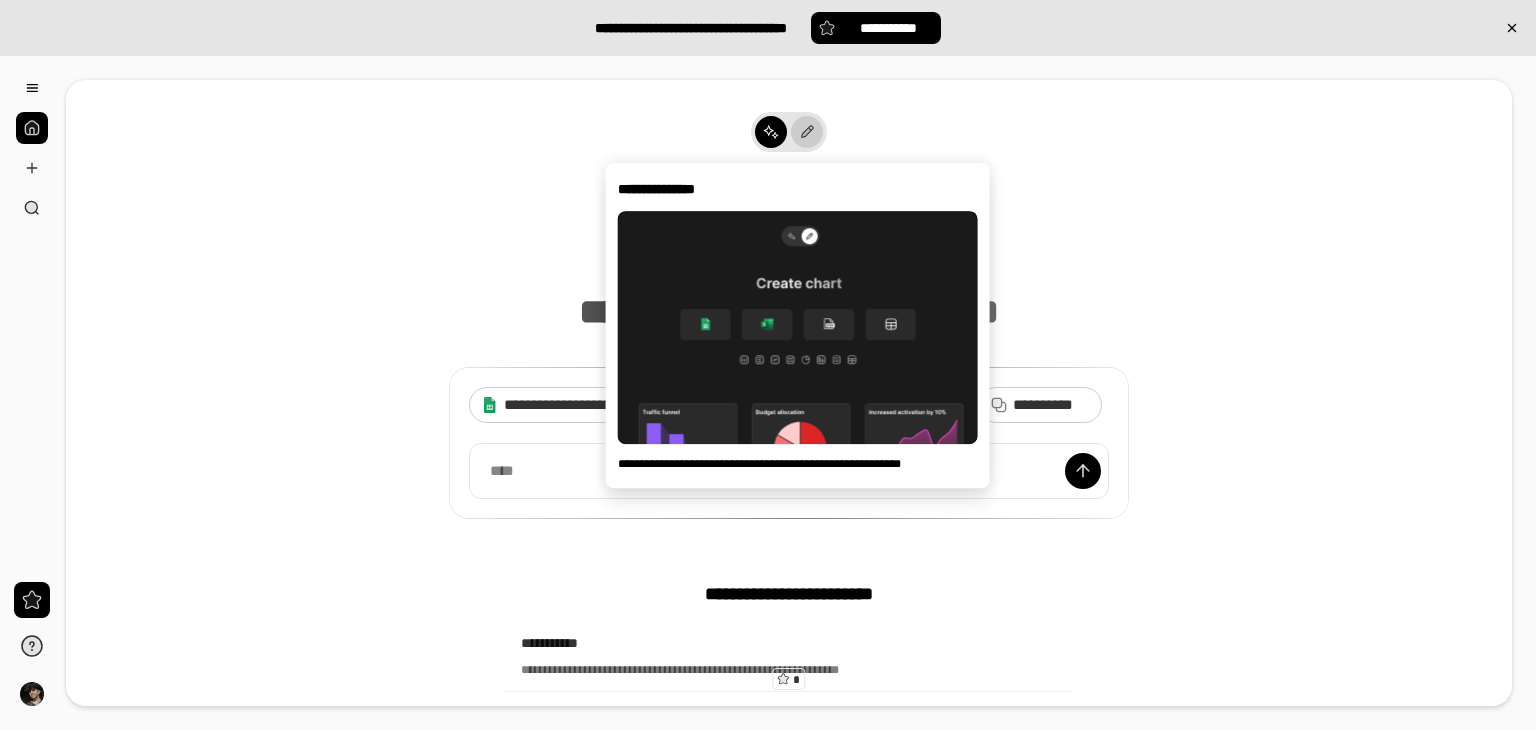 click 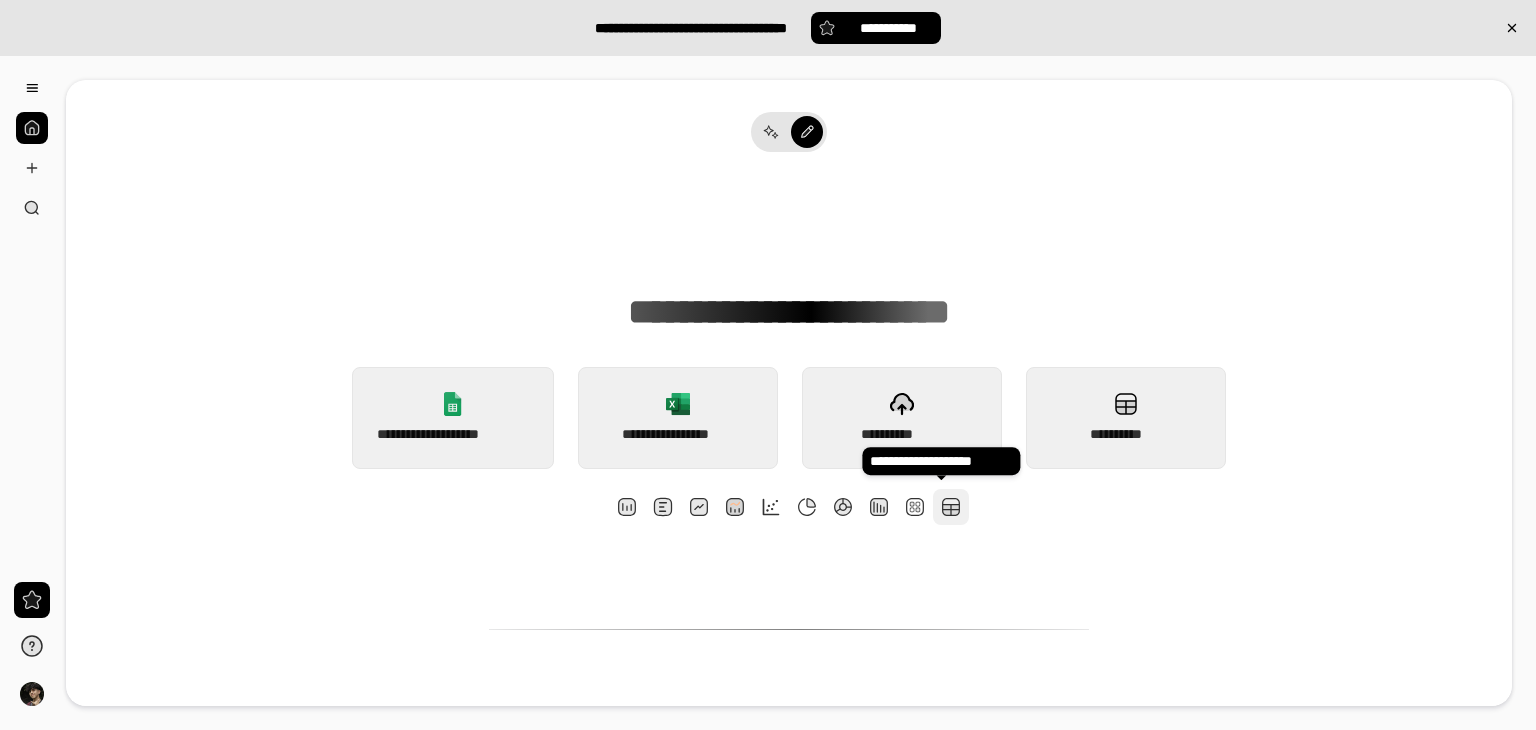 click at bounding box center (951, 507) 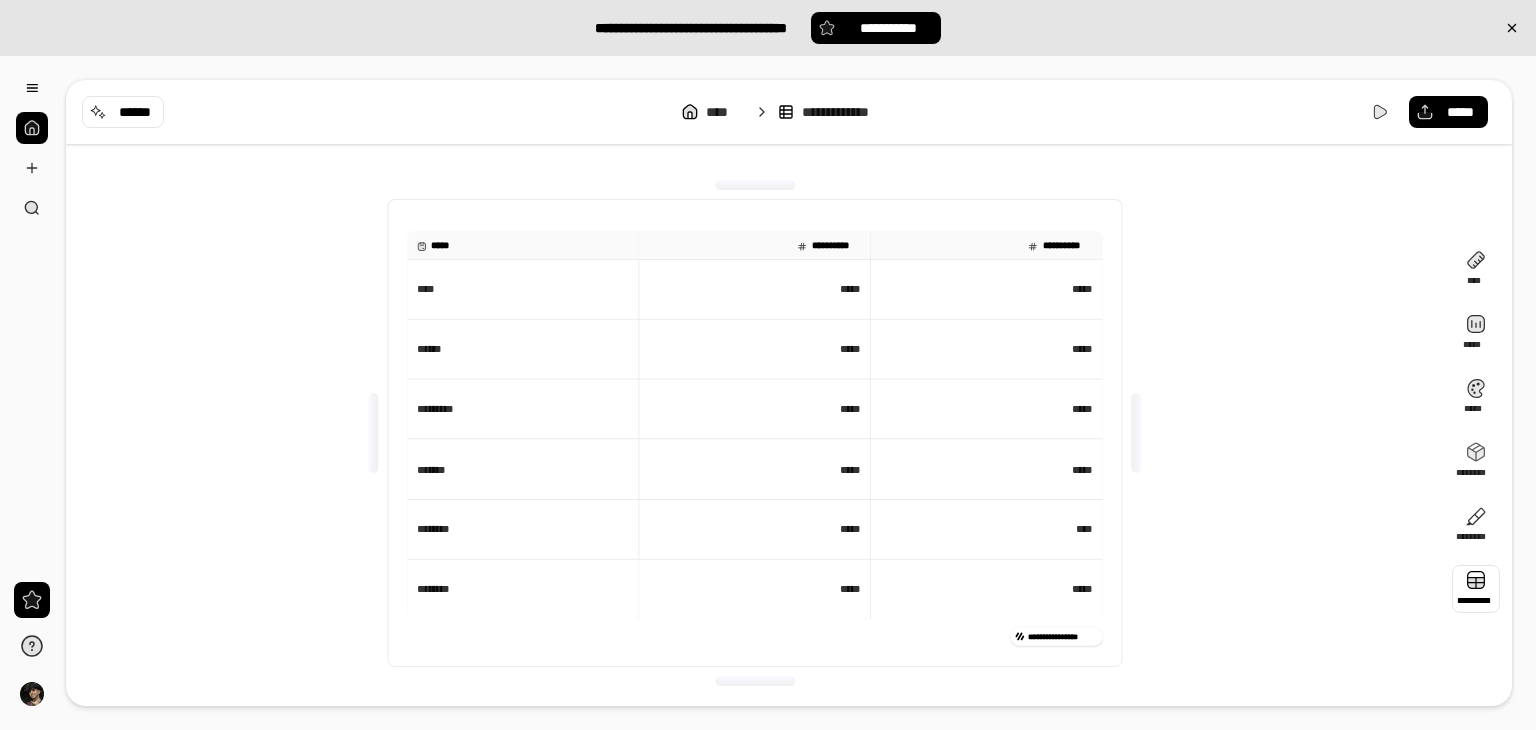 click at bounding box center (1476, 589) 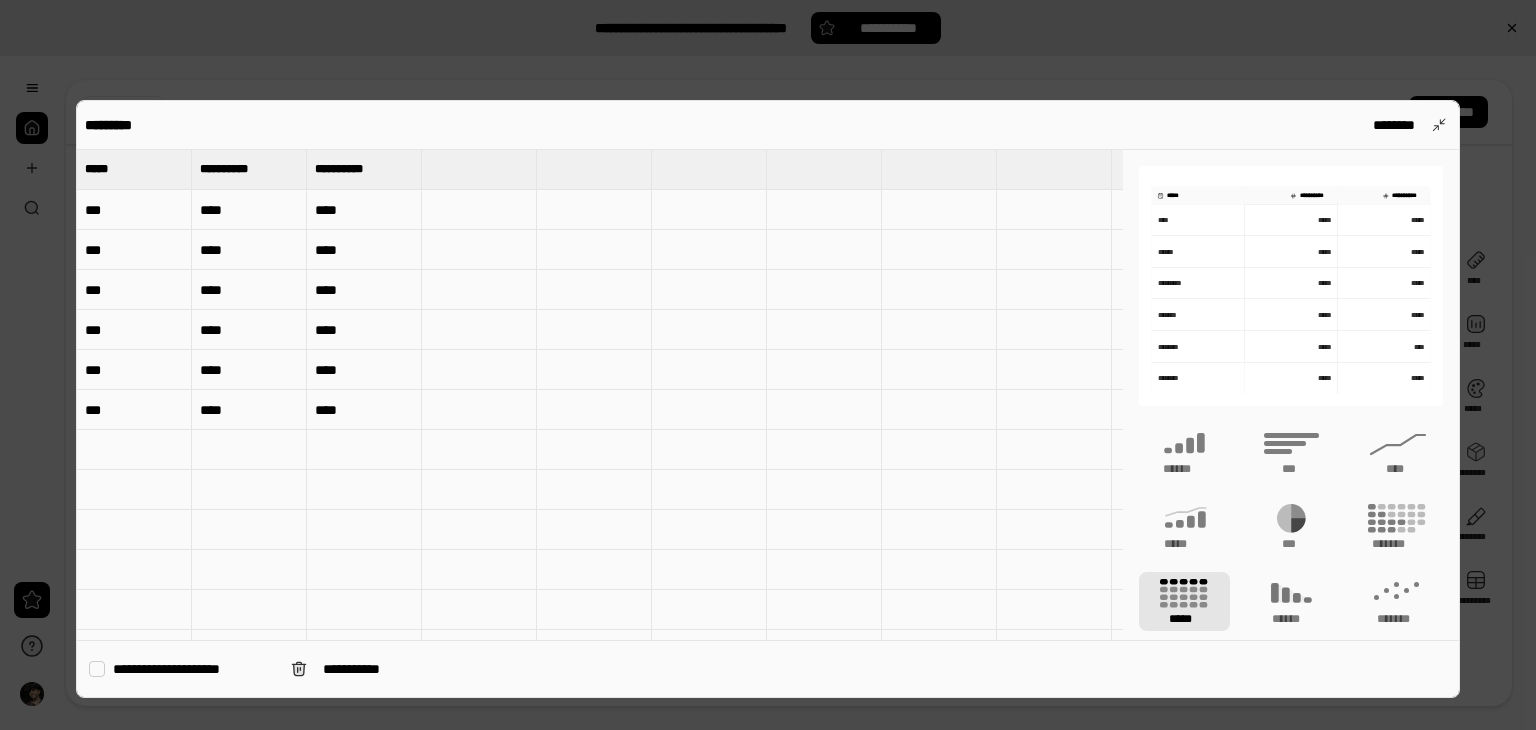 click on "****" at bounding box center [249, 210] 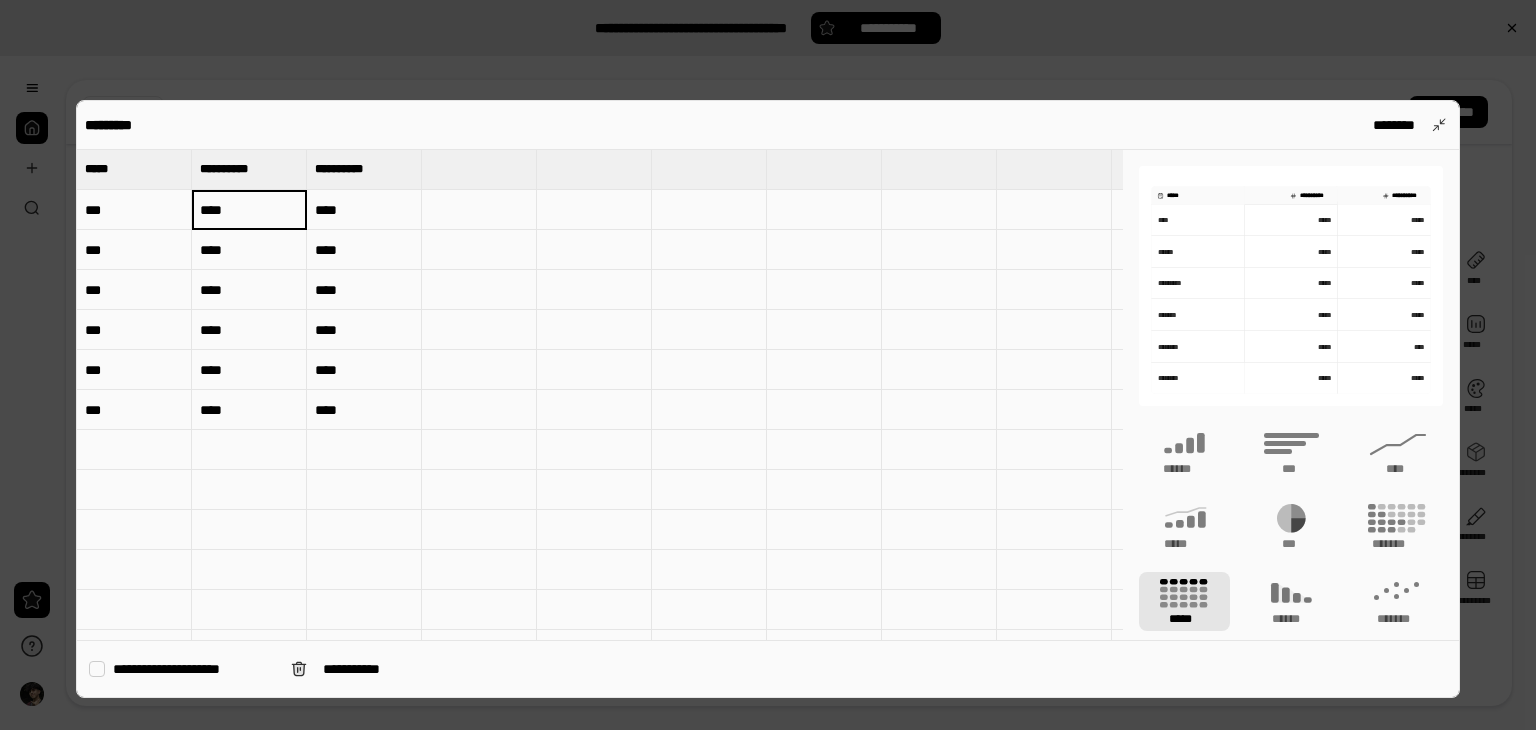 type 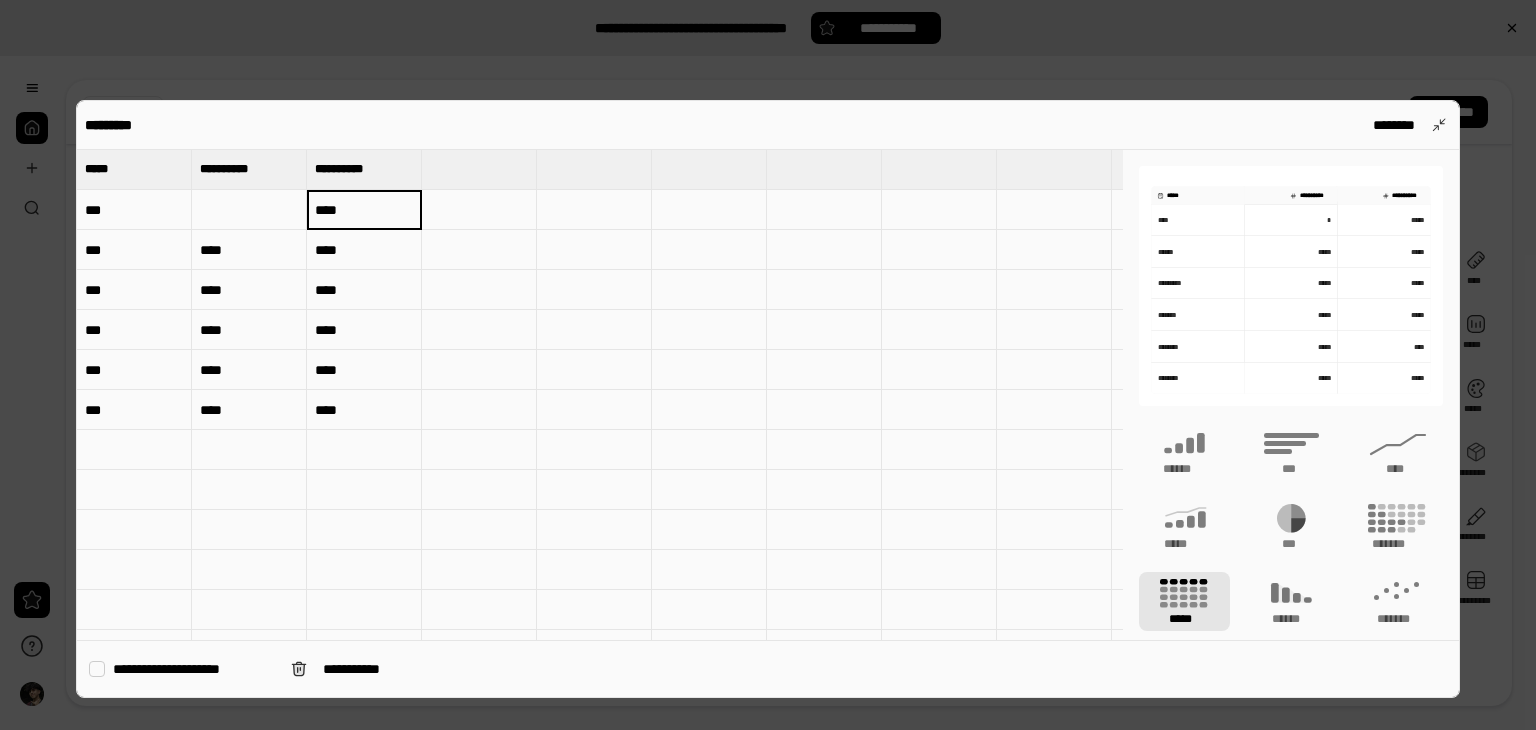 type 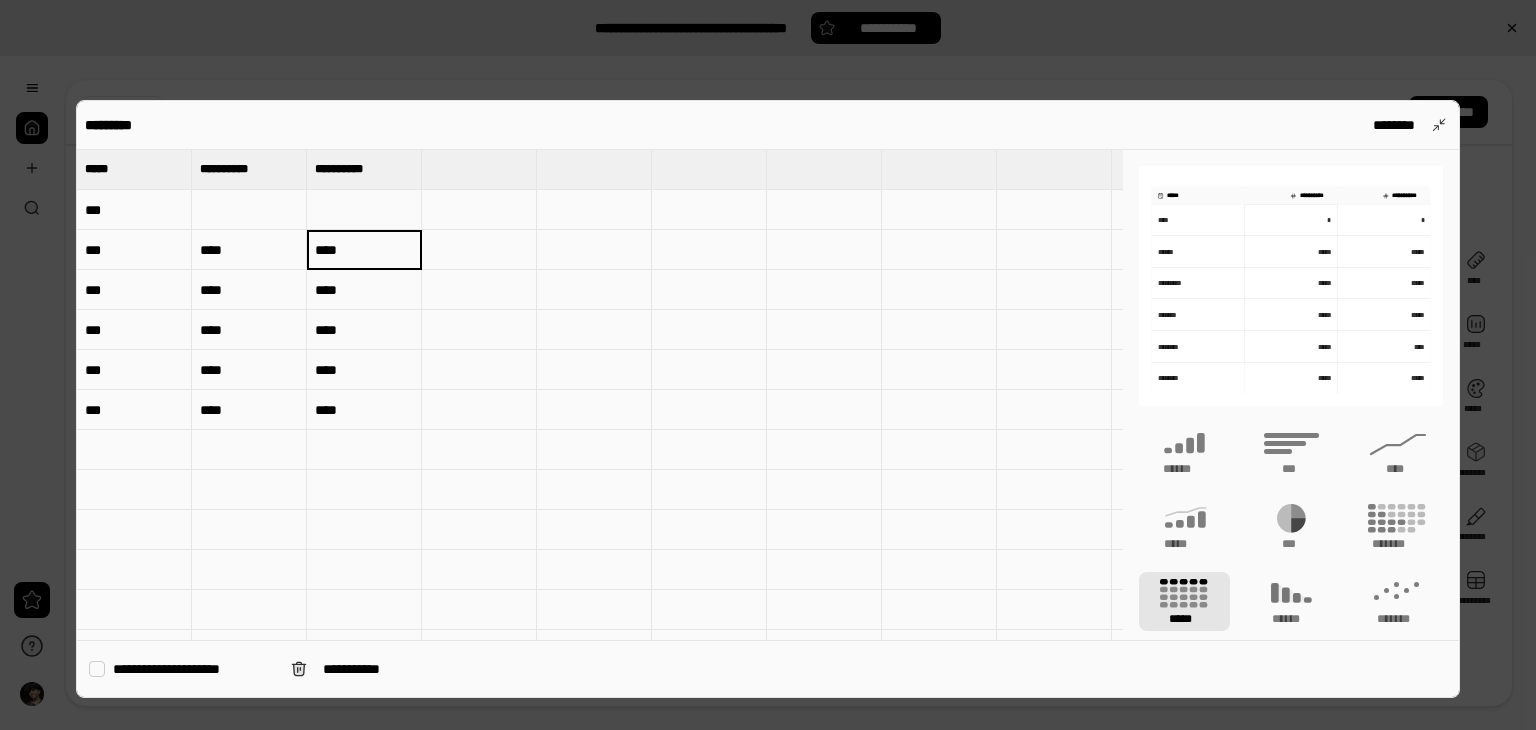 type 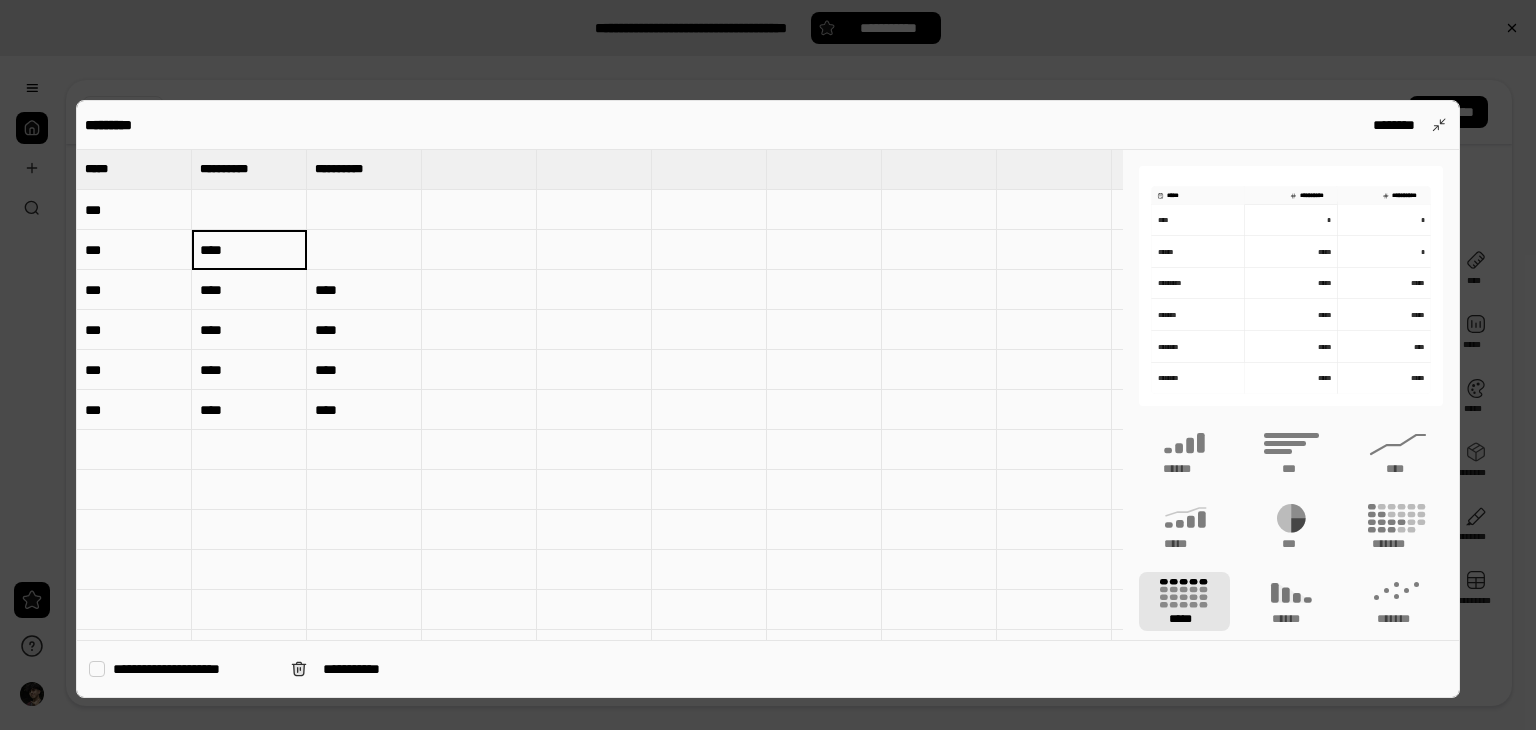 type 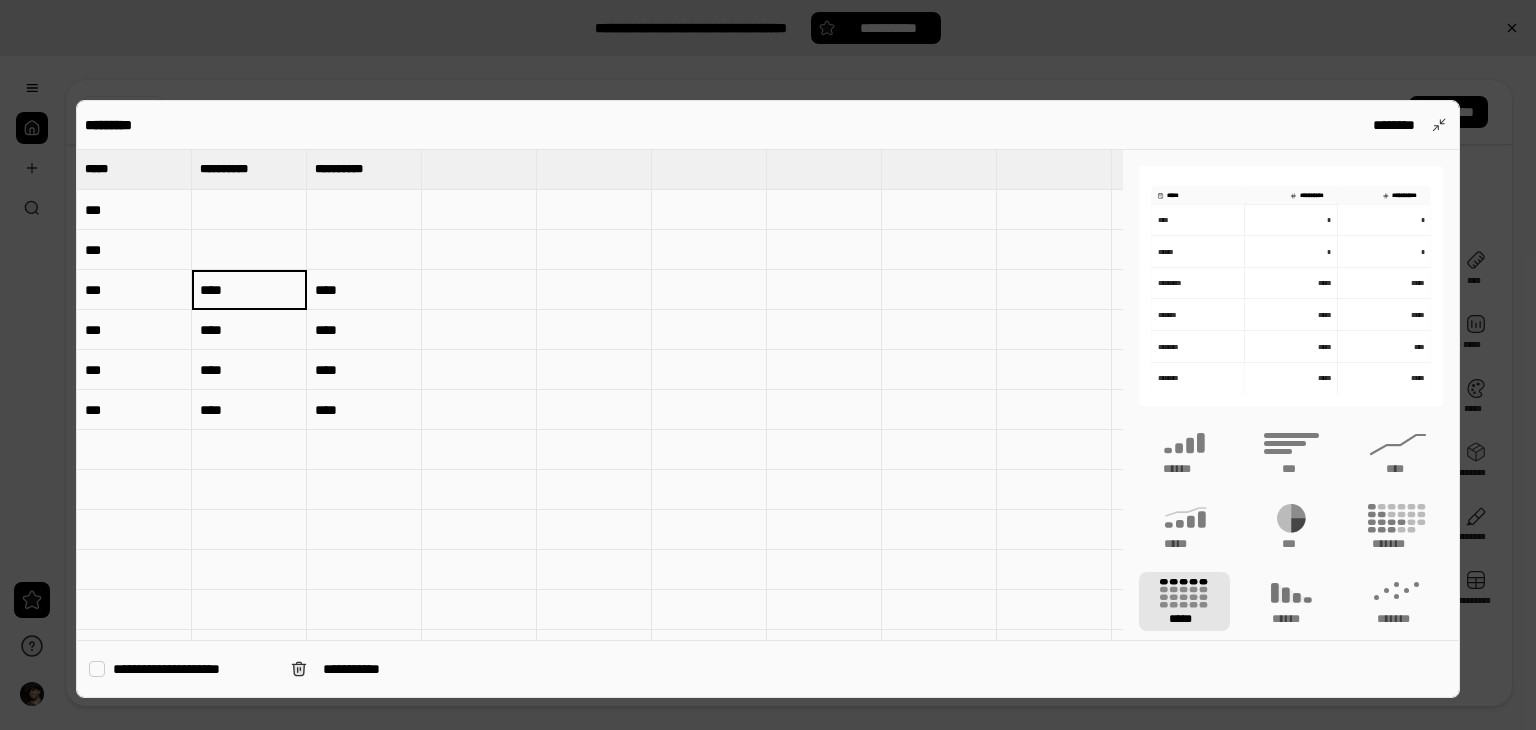 type 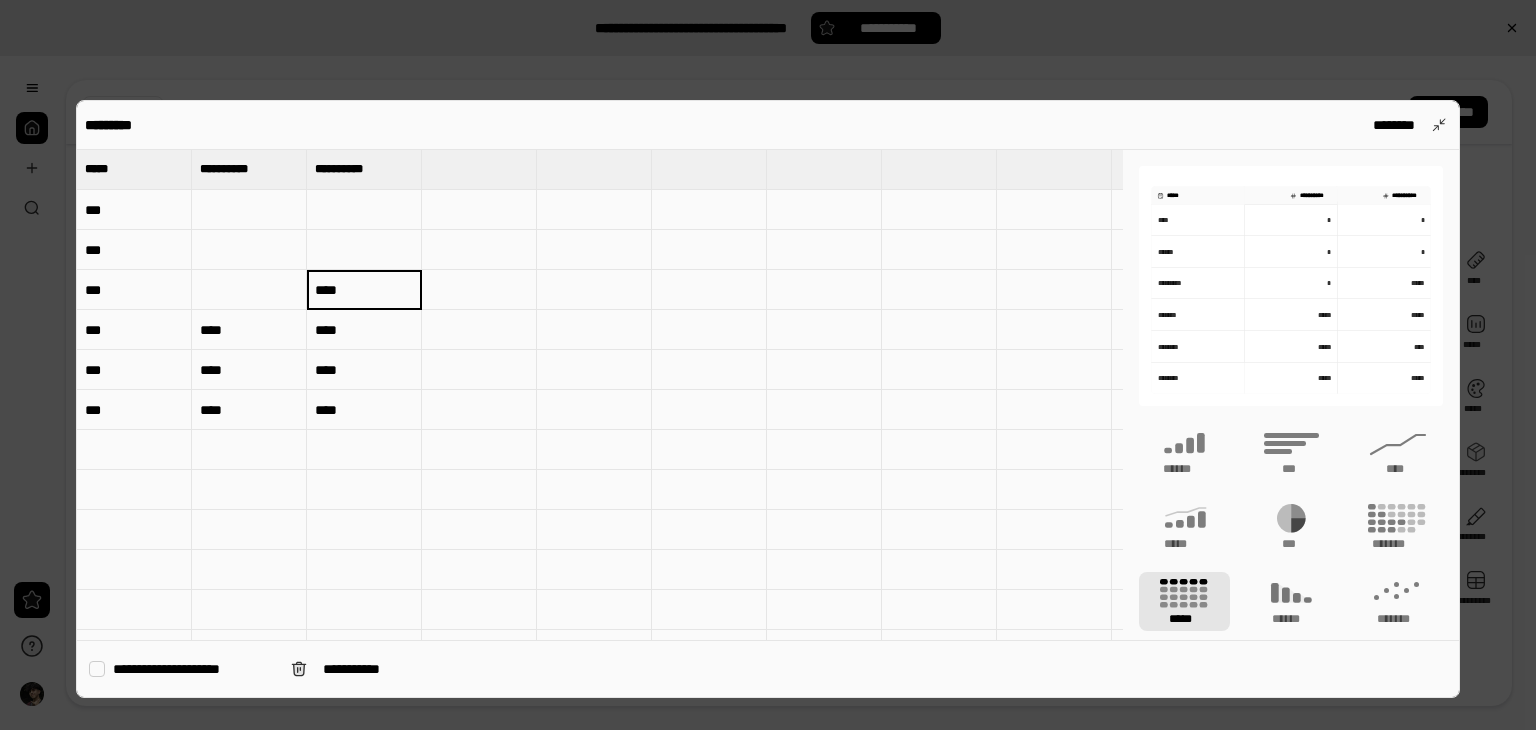 type 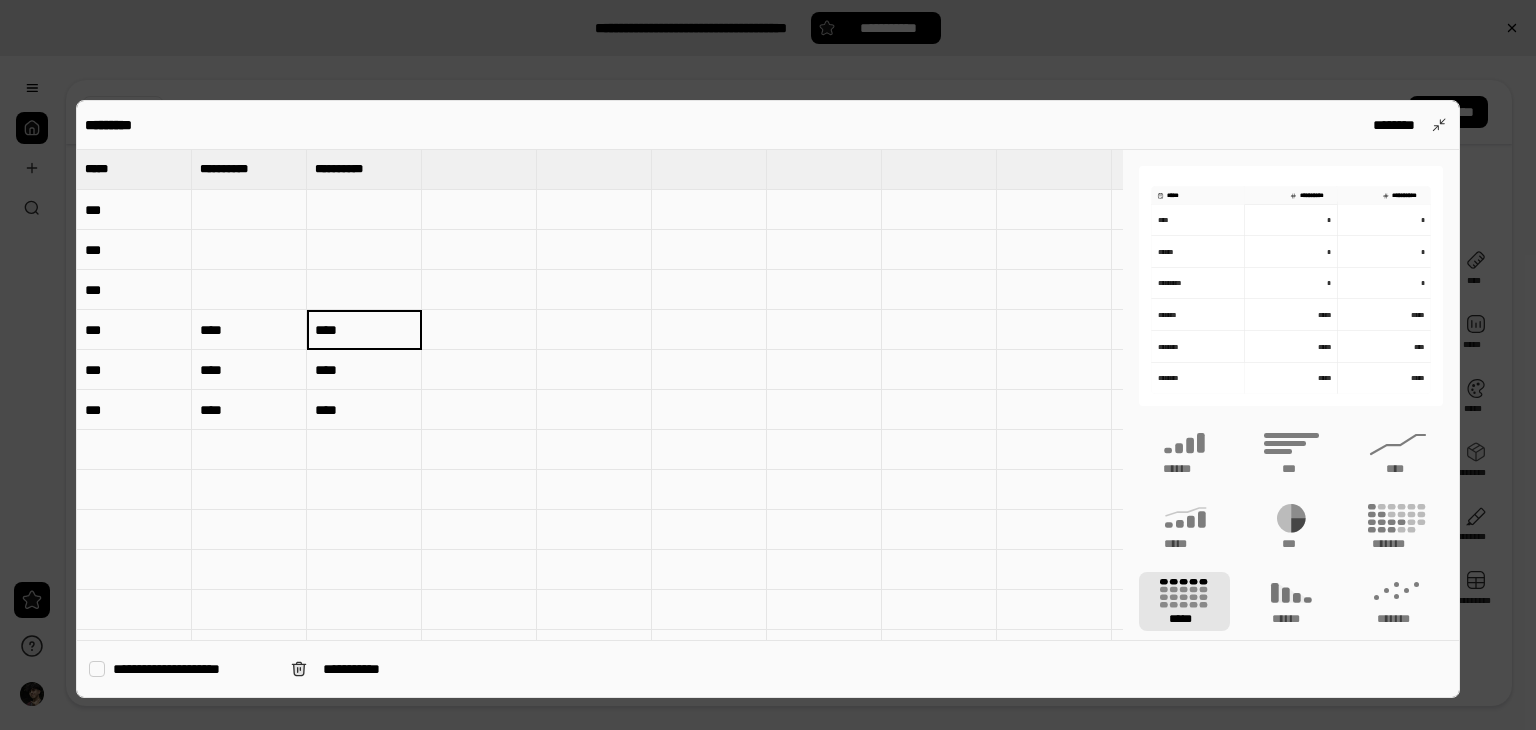 type 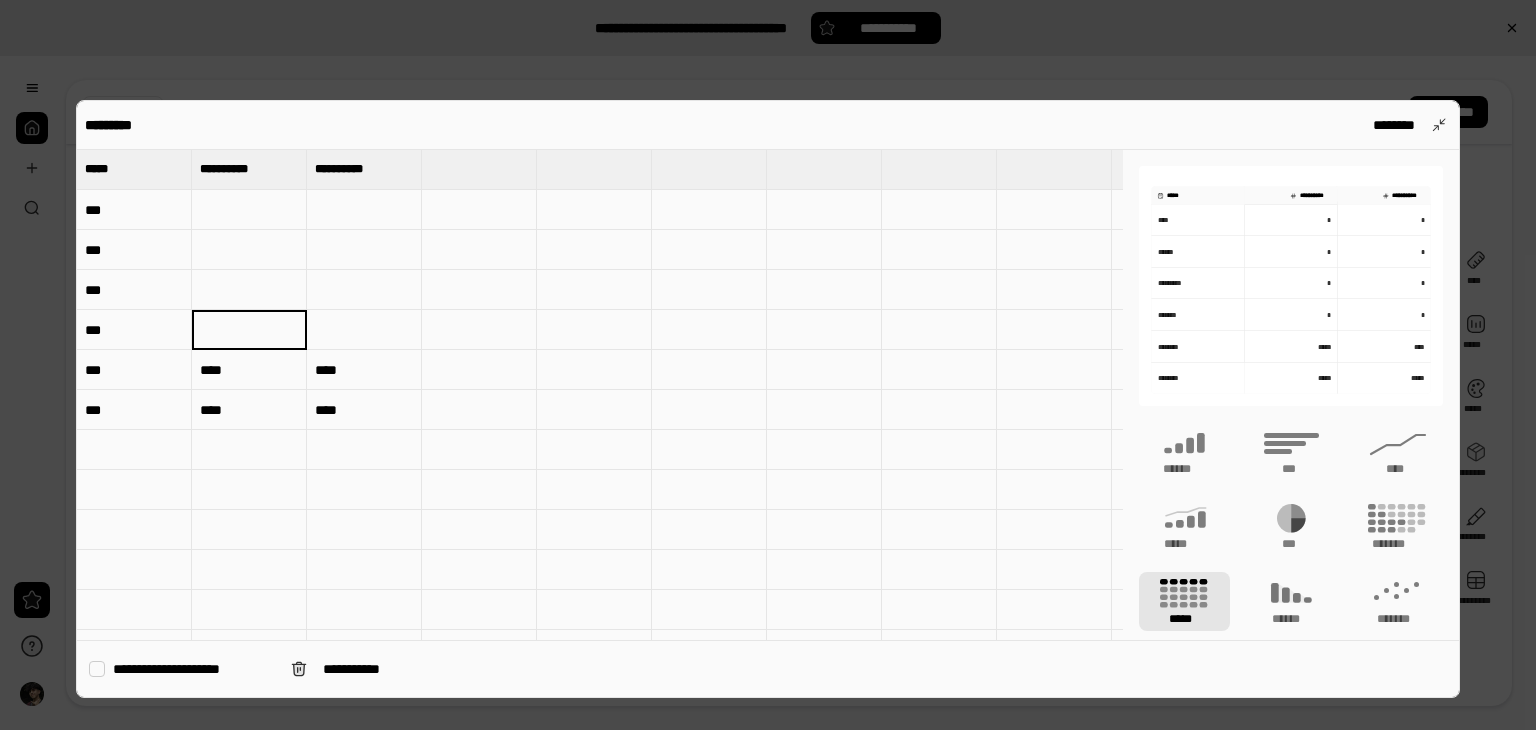 type 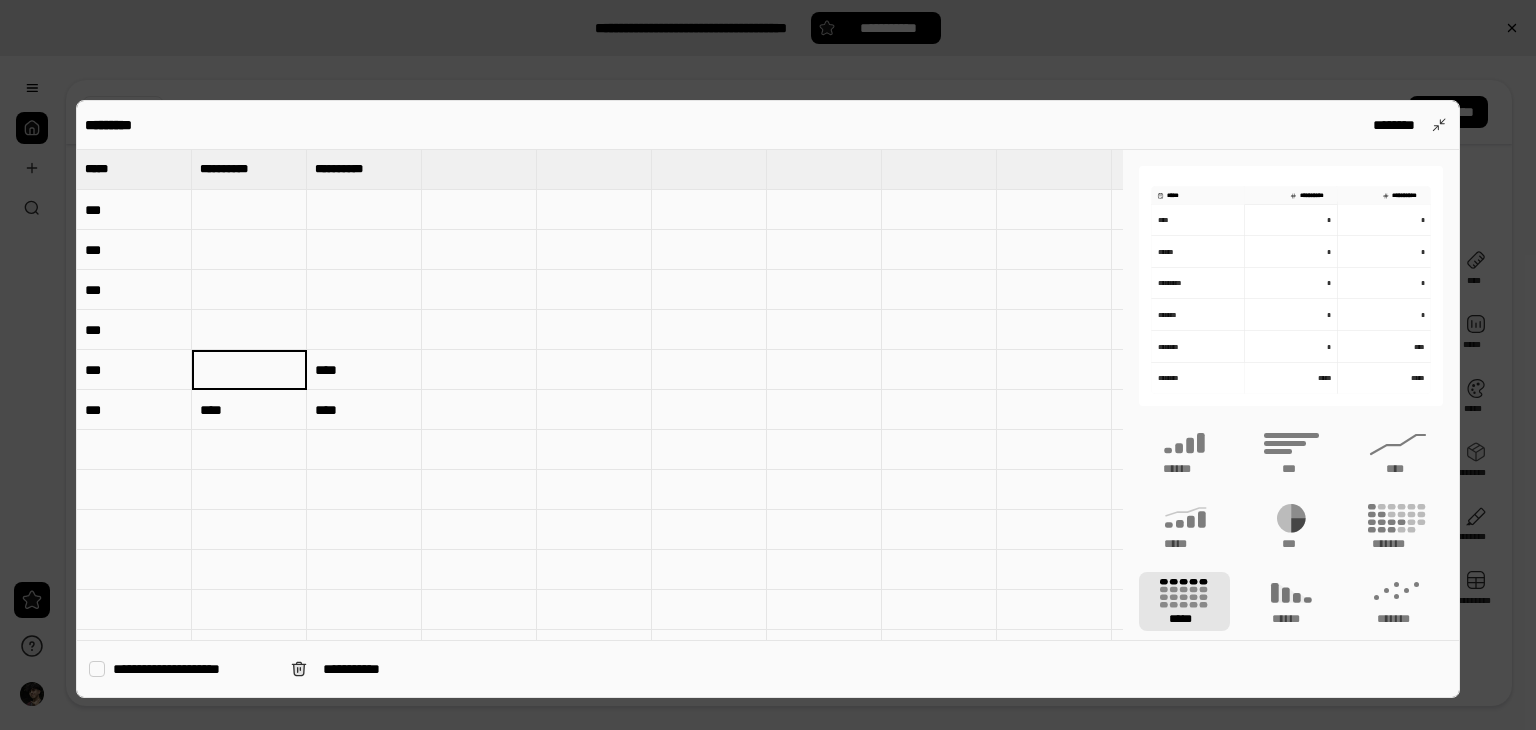 type 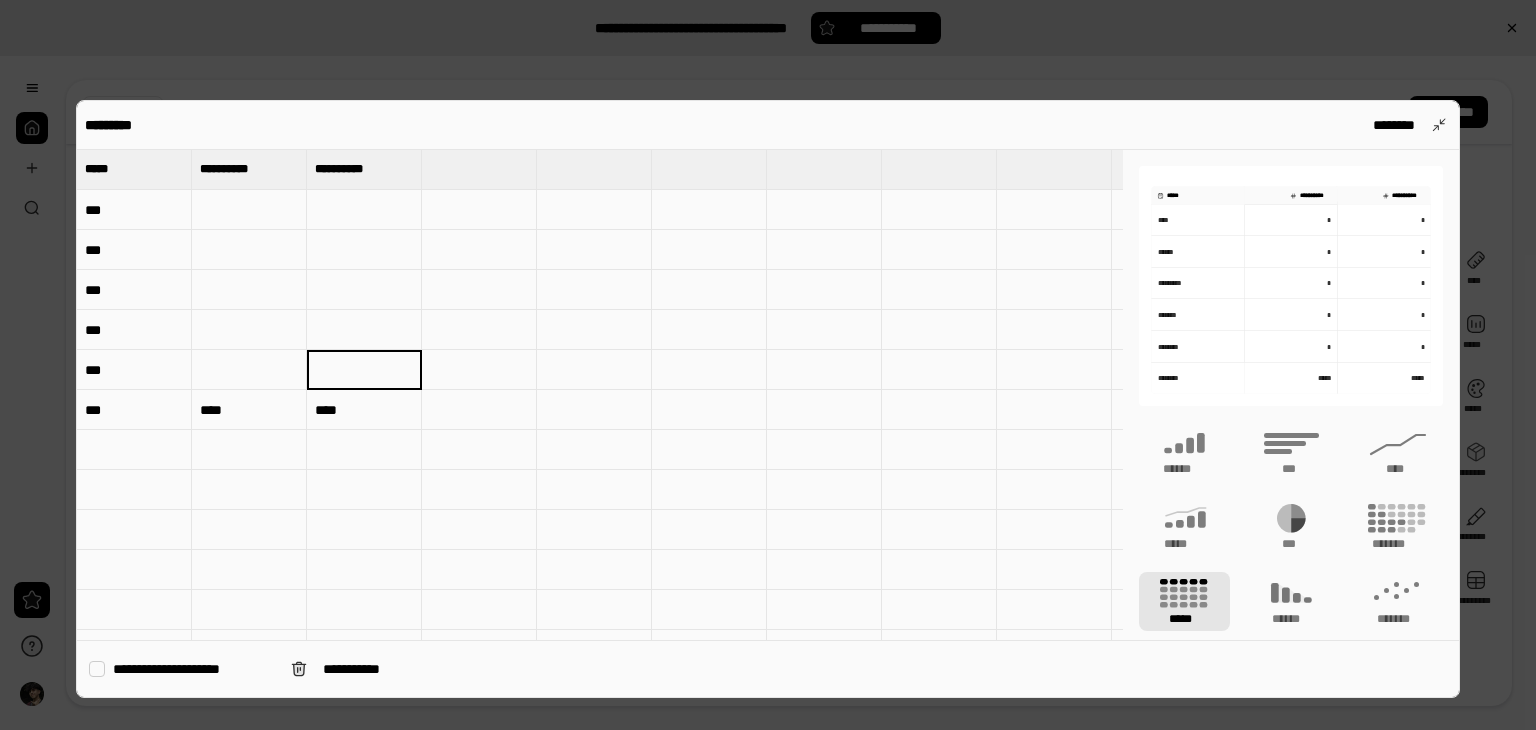 type 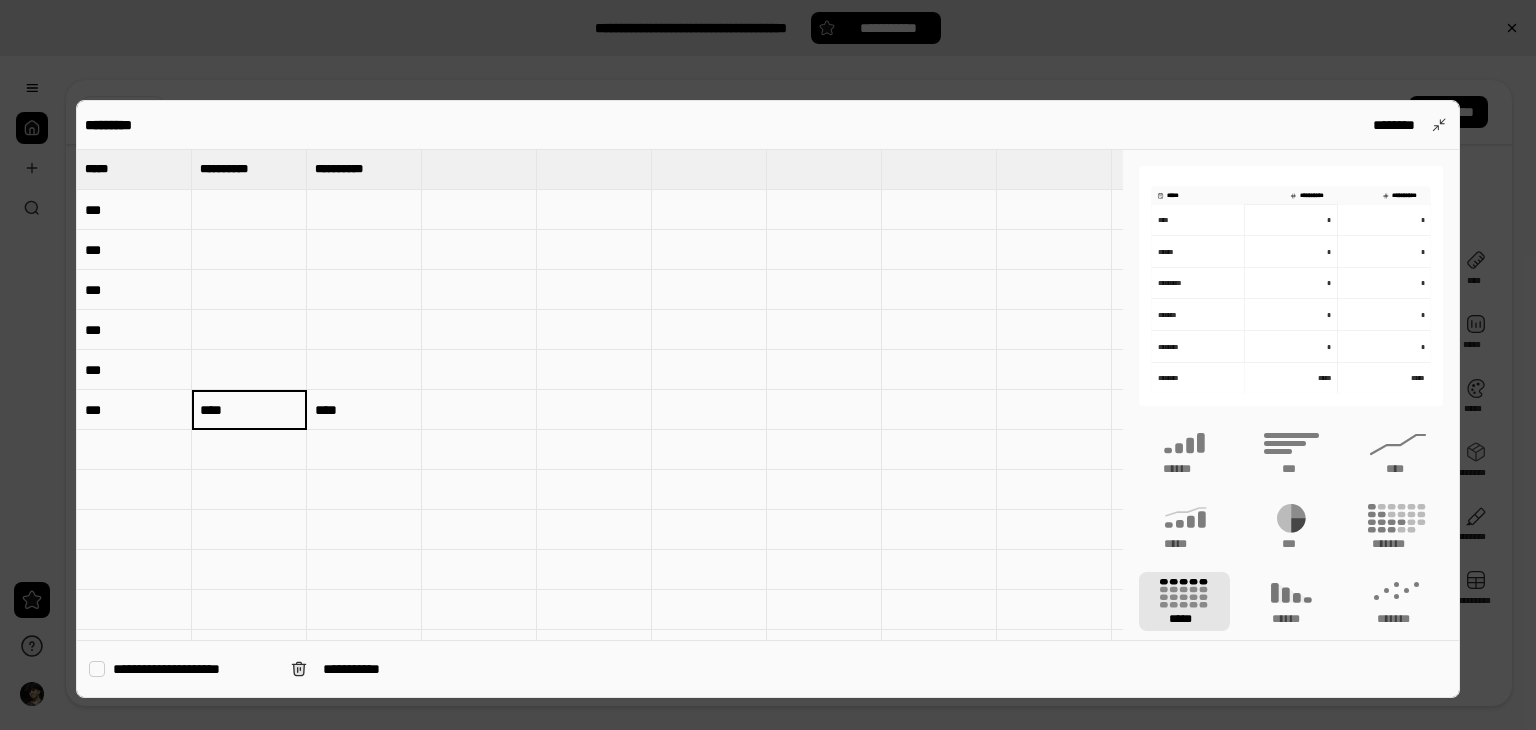type 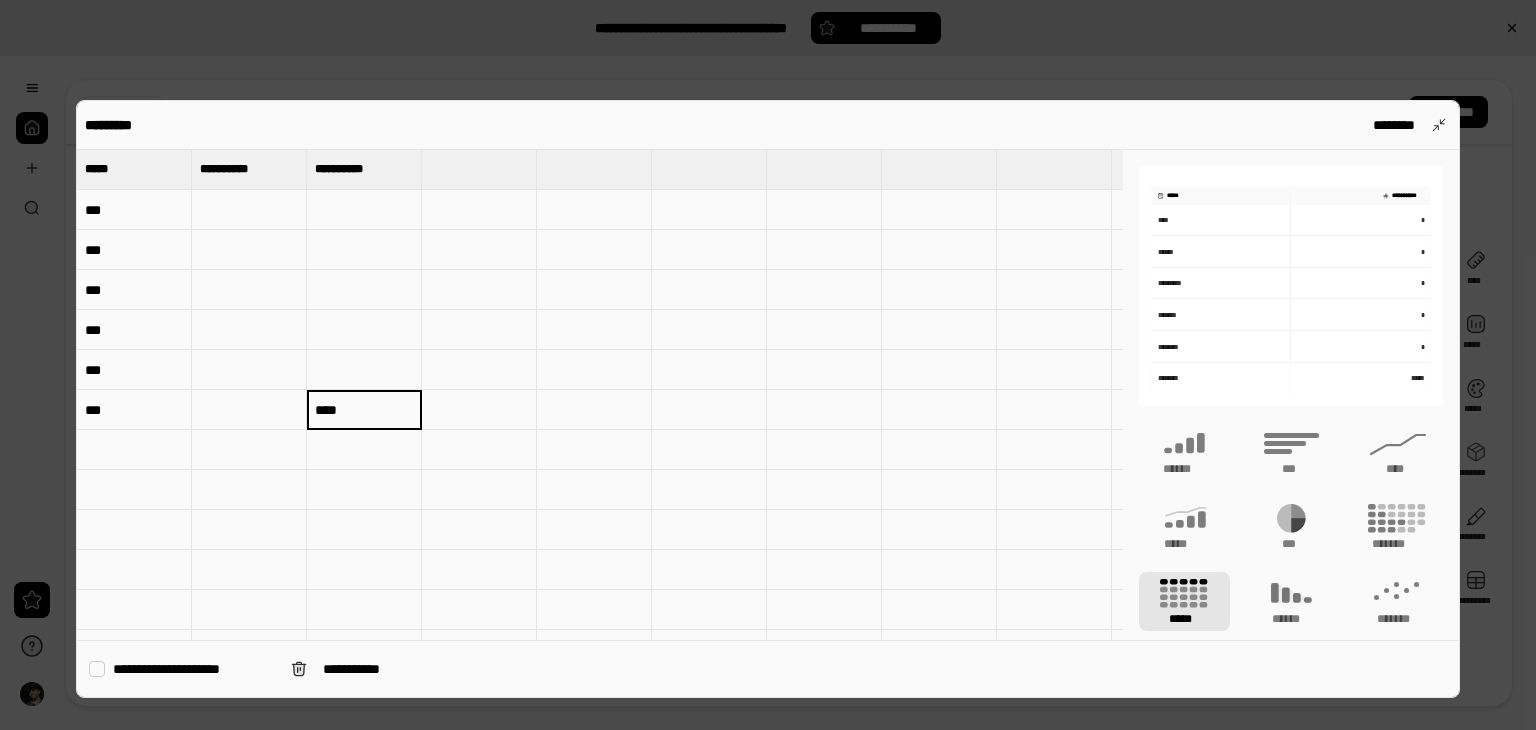 type 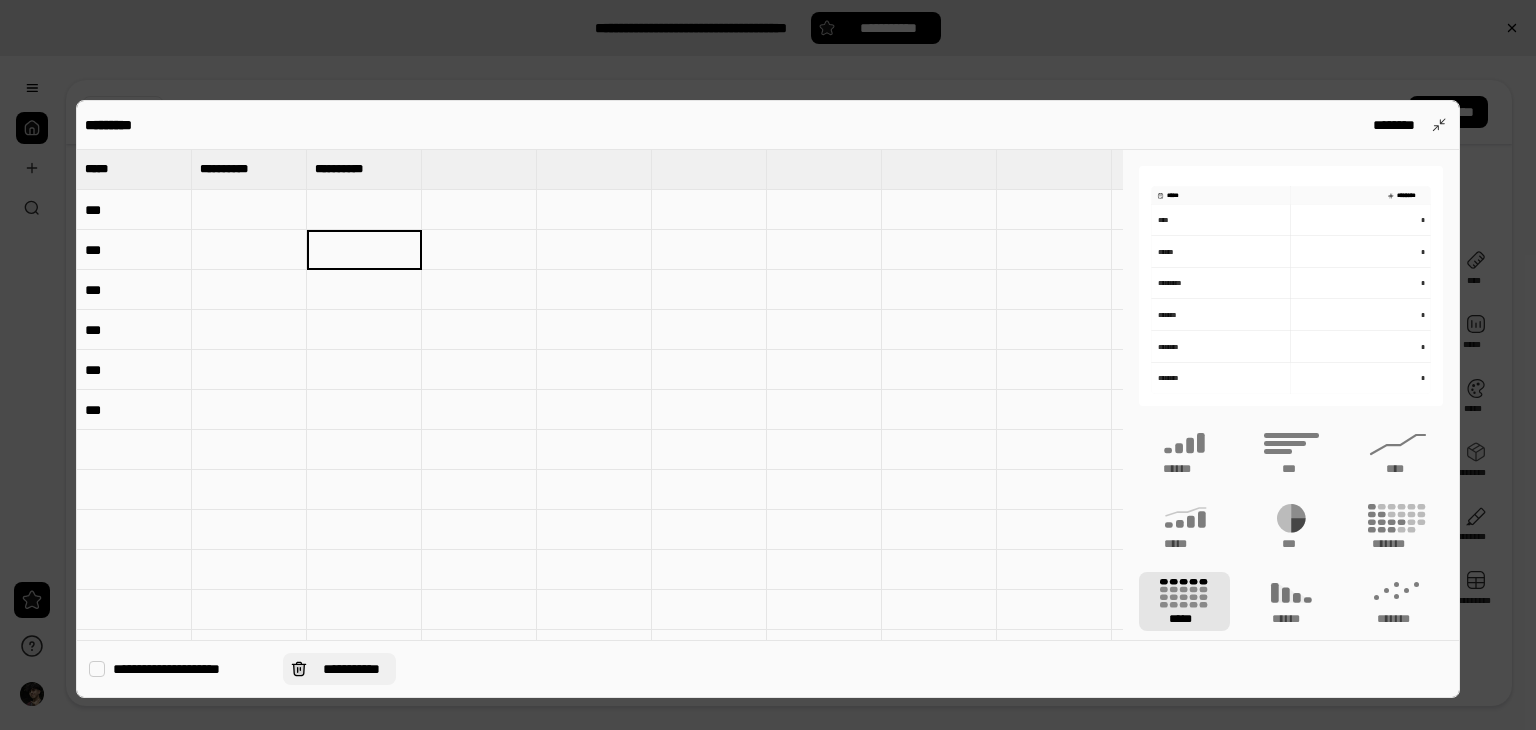 click on "**********" at bounding box center (351, 669) 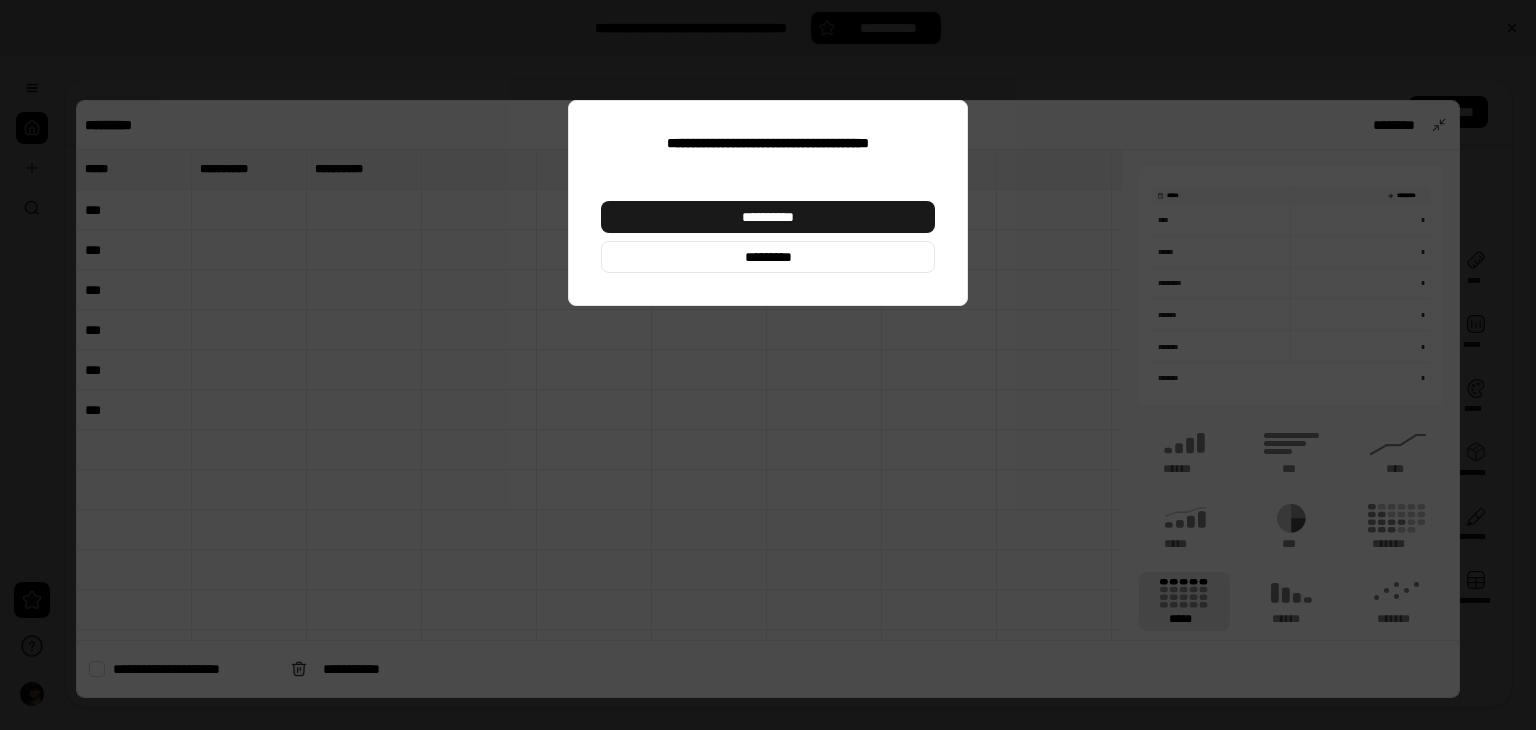 click on "**********" at bounding box center (768, 217) 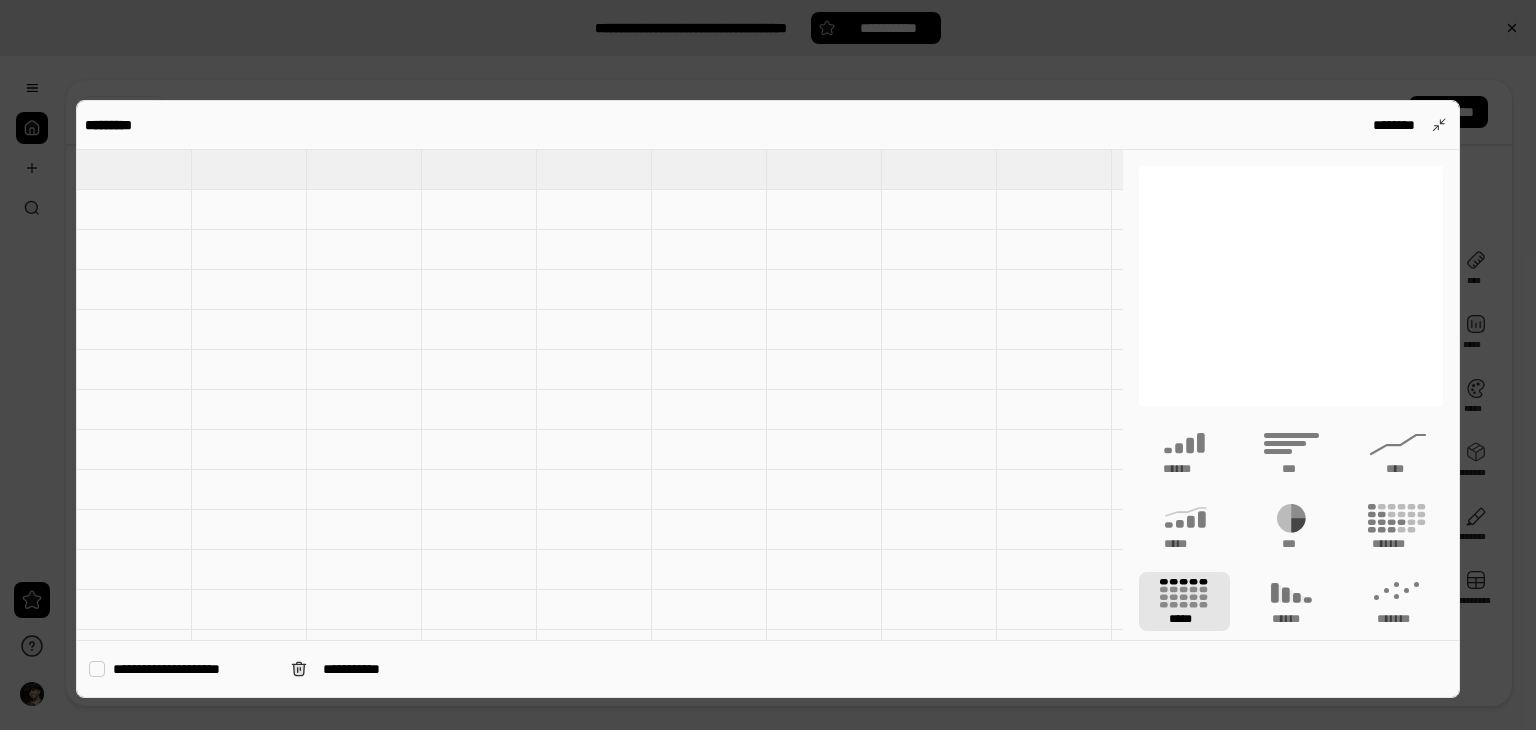 type 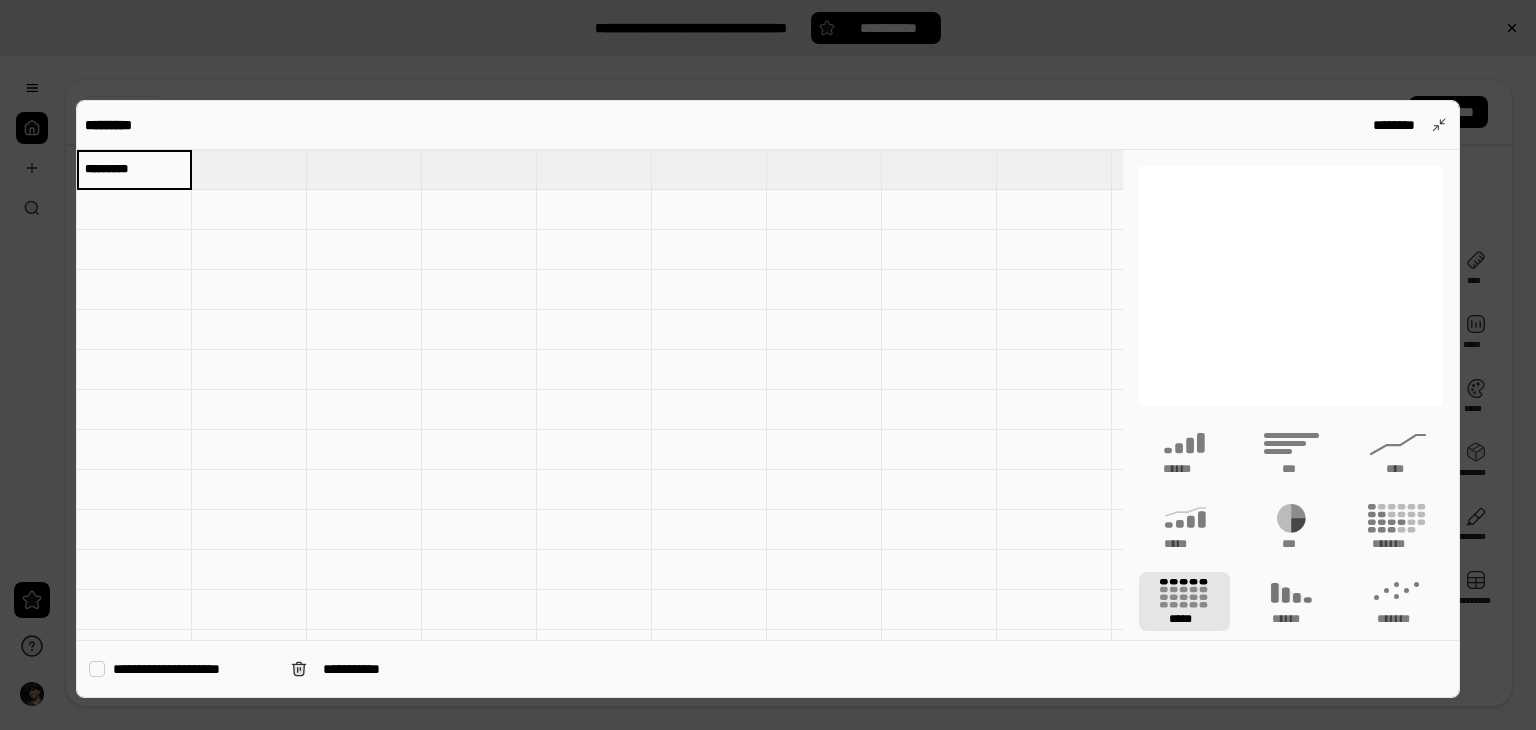type on "*********" 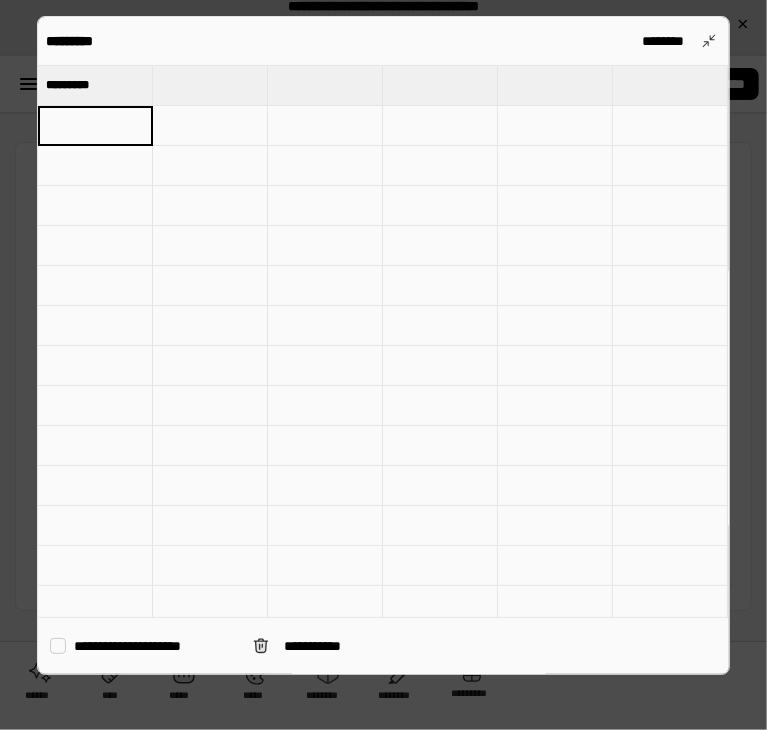 click at bounding box center [95, 126] 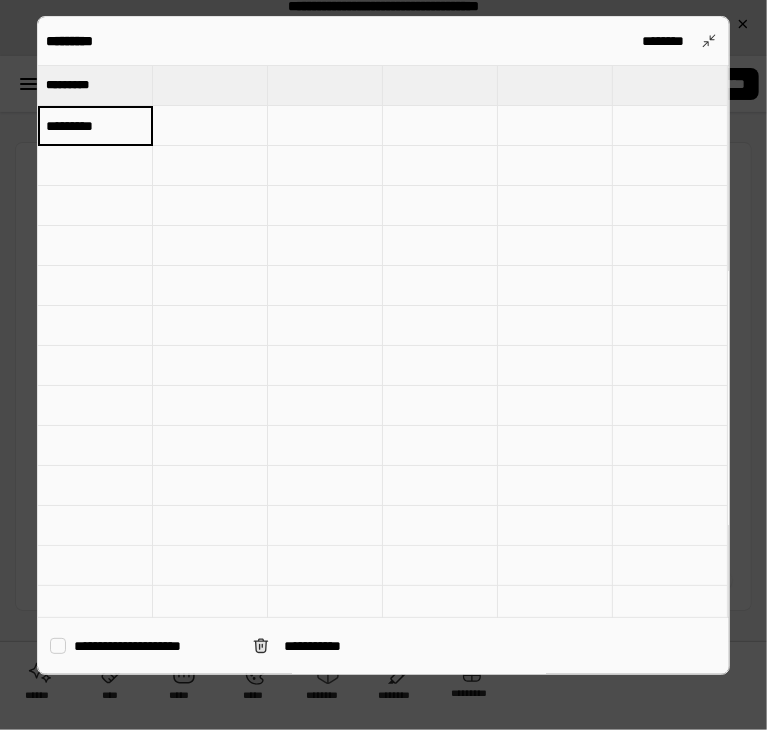 type on "*********" 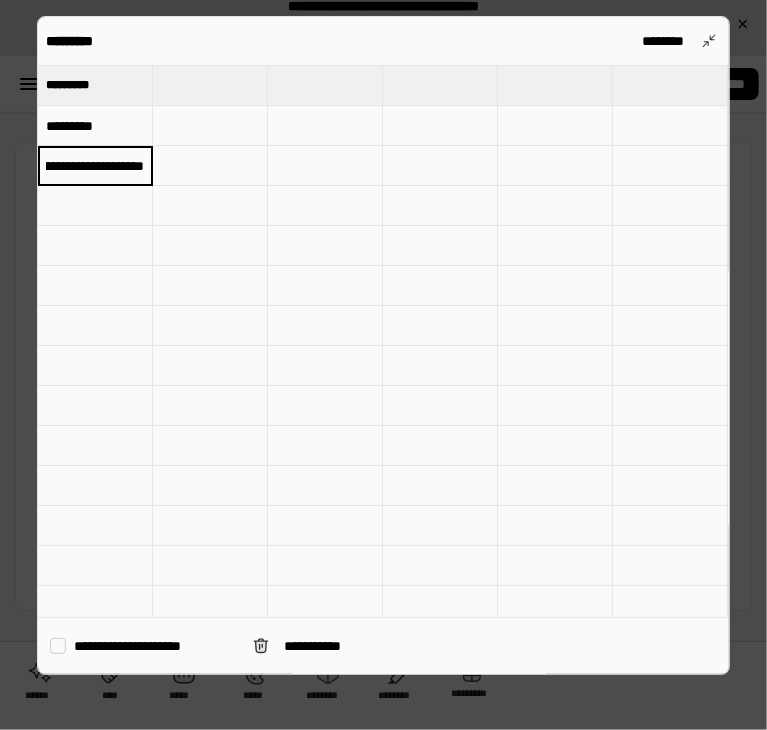 scroll, scrollTop: 0, scrollLeft: 123, axis: horizontal 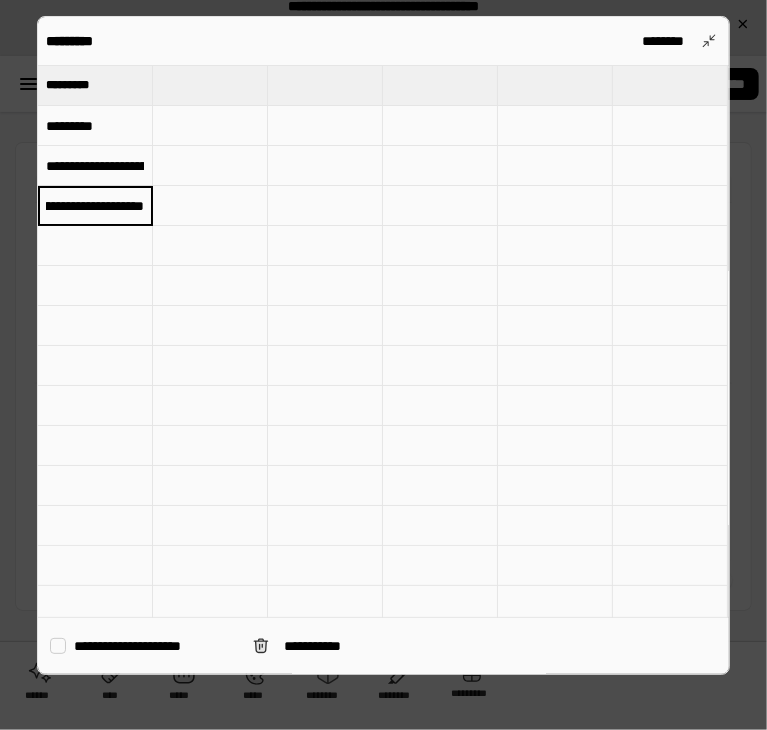 type on "**********" 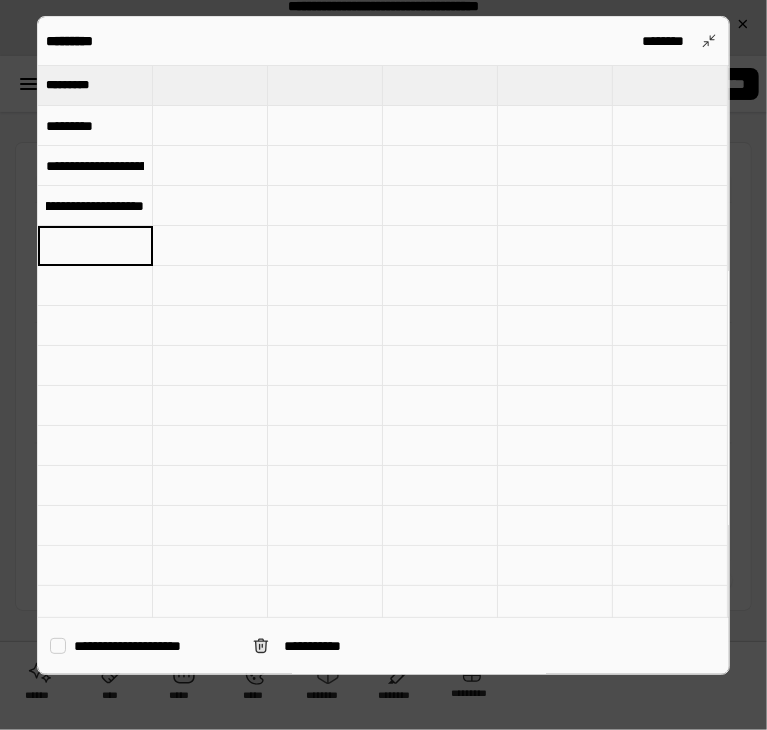 scroll, scrollTop: 0, scrollLeft: 0, axis: both 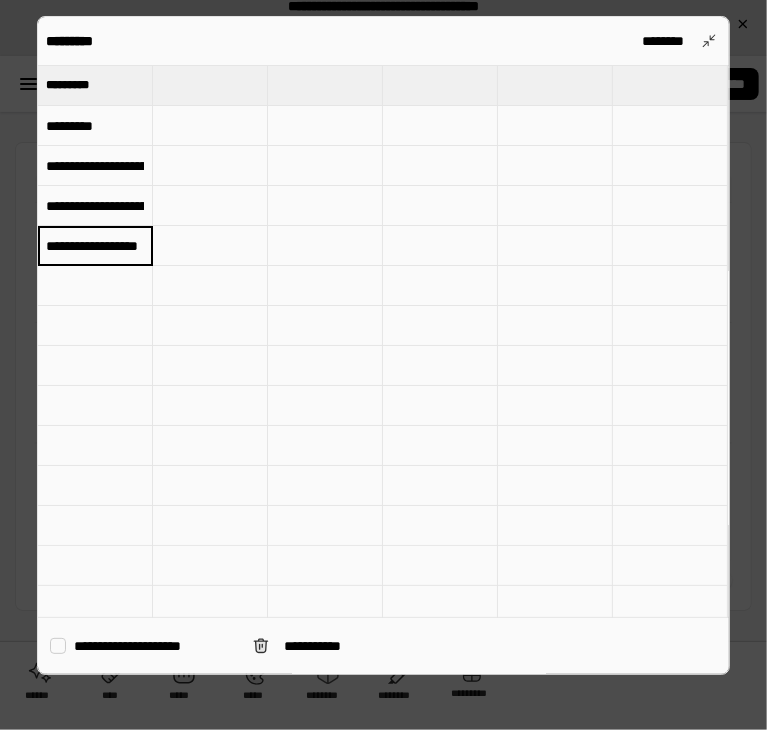 type on "**********" 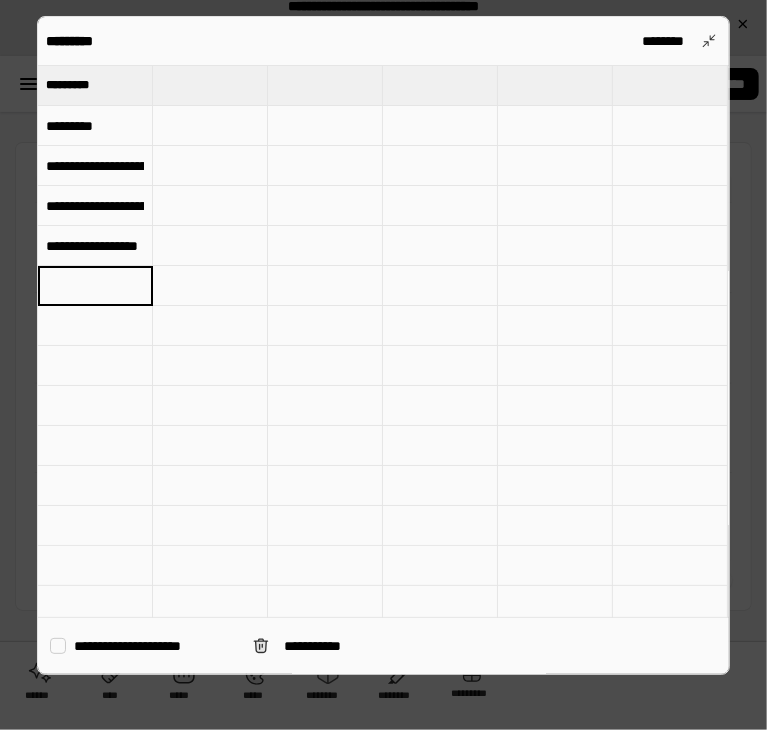 scroll, scrollTop: 0, scrollLeft: 0, axis: both 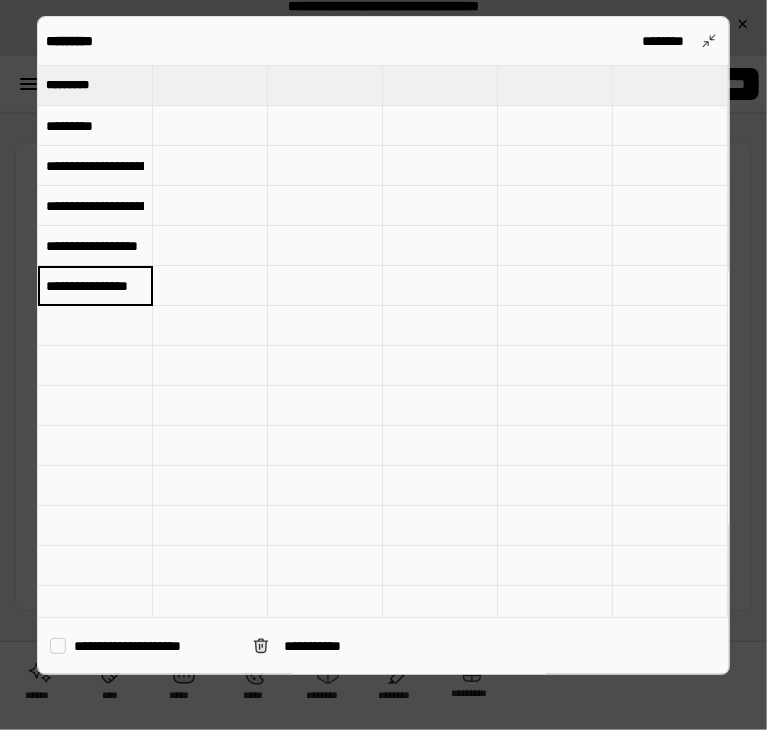 type on "**********" 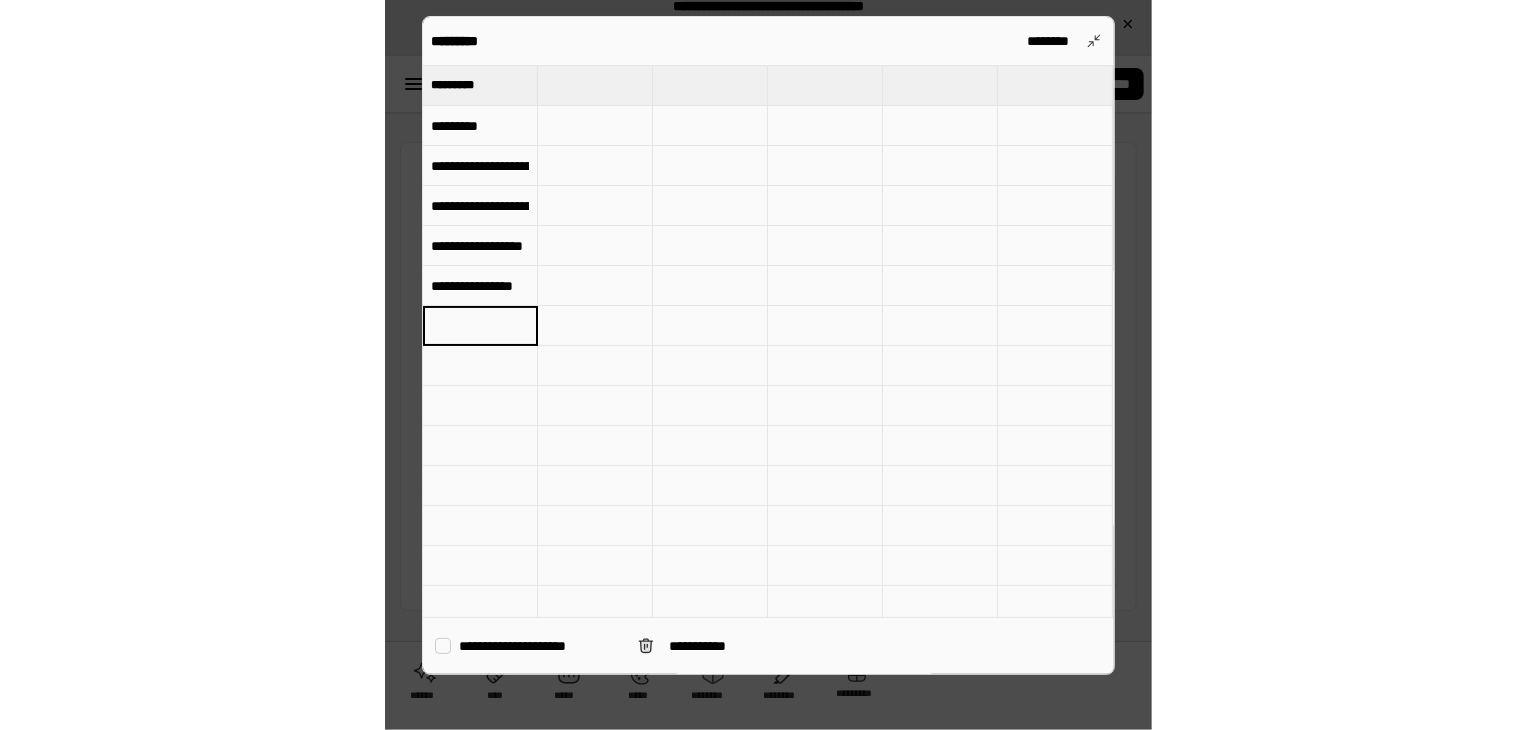 scroll, scrollTop: 0, scrollLeft: 0, axis: both 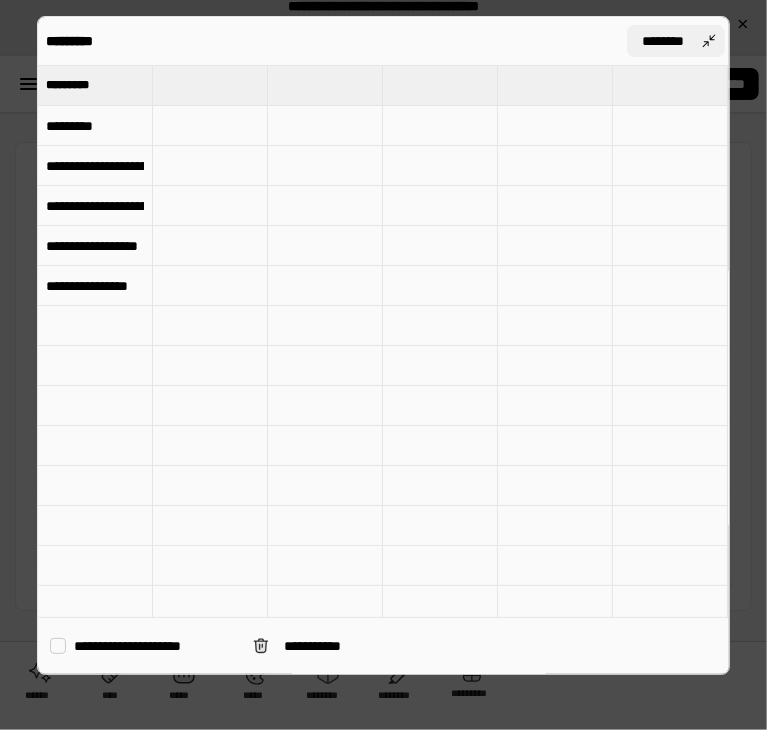 click on "********" at bounding box center (676, 41) 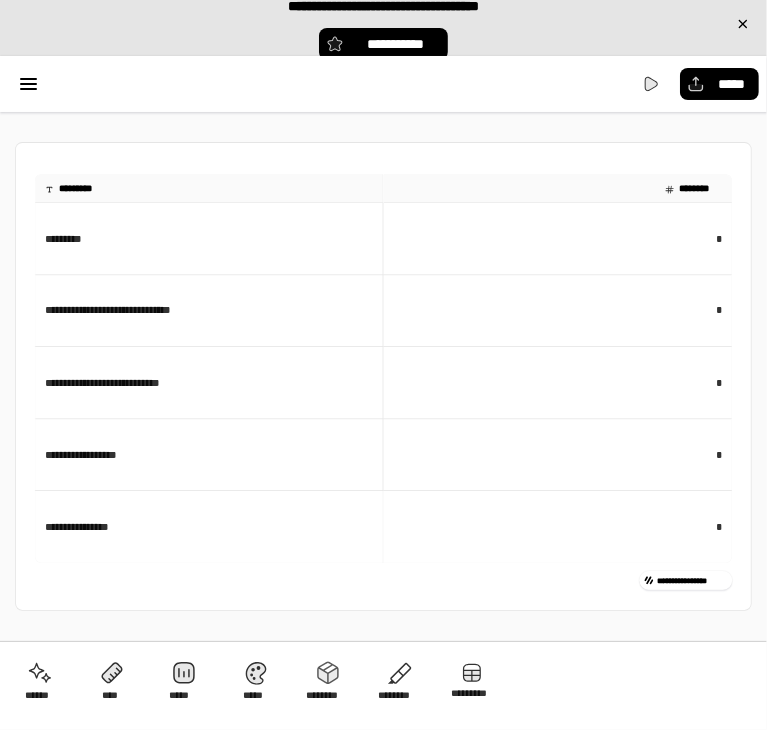 click on "*********" at bounding box center (209, 238) 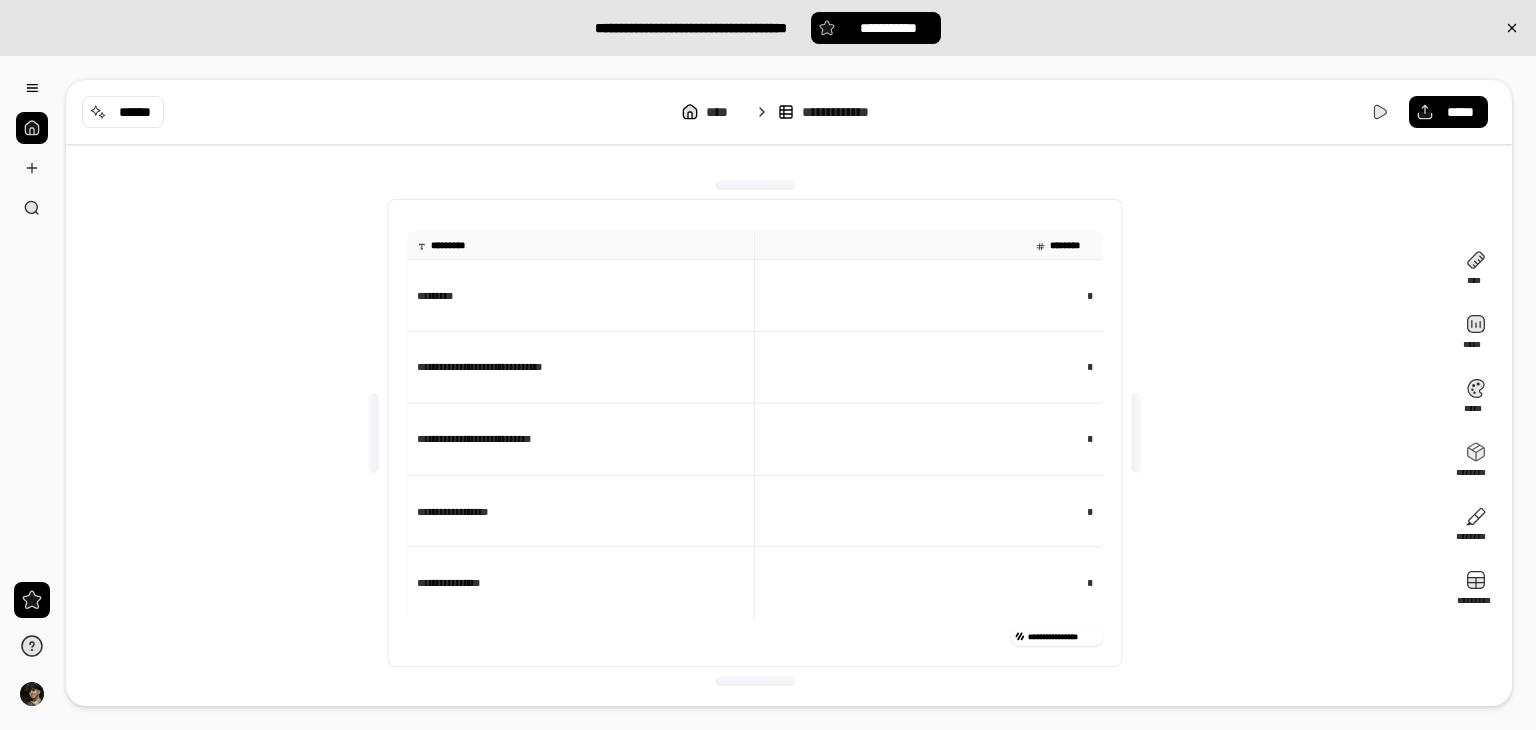 click on "*********" at bounding box center [588, 245] 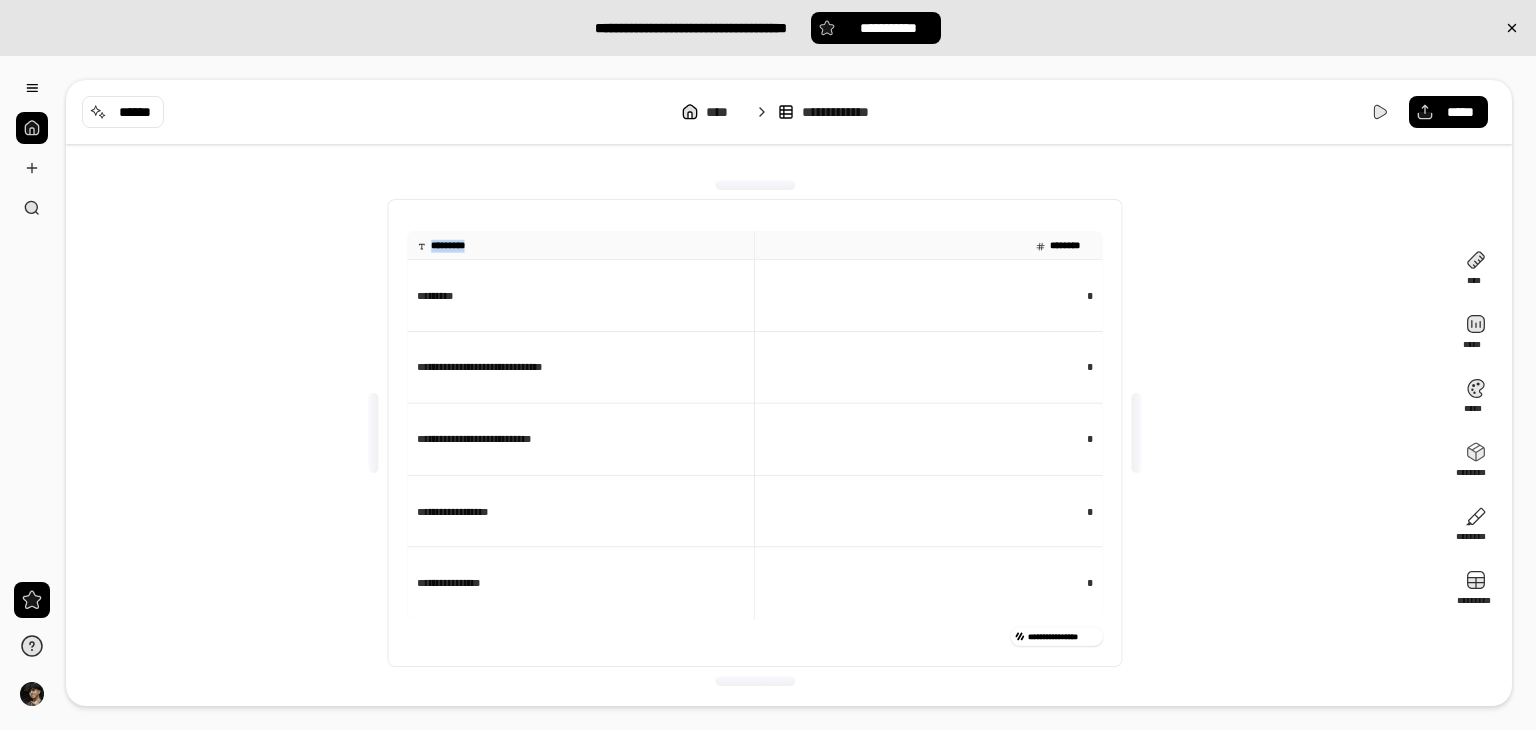 click on "*********" at bounding box center [588, 245] 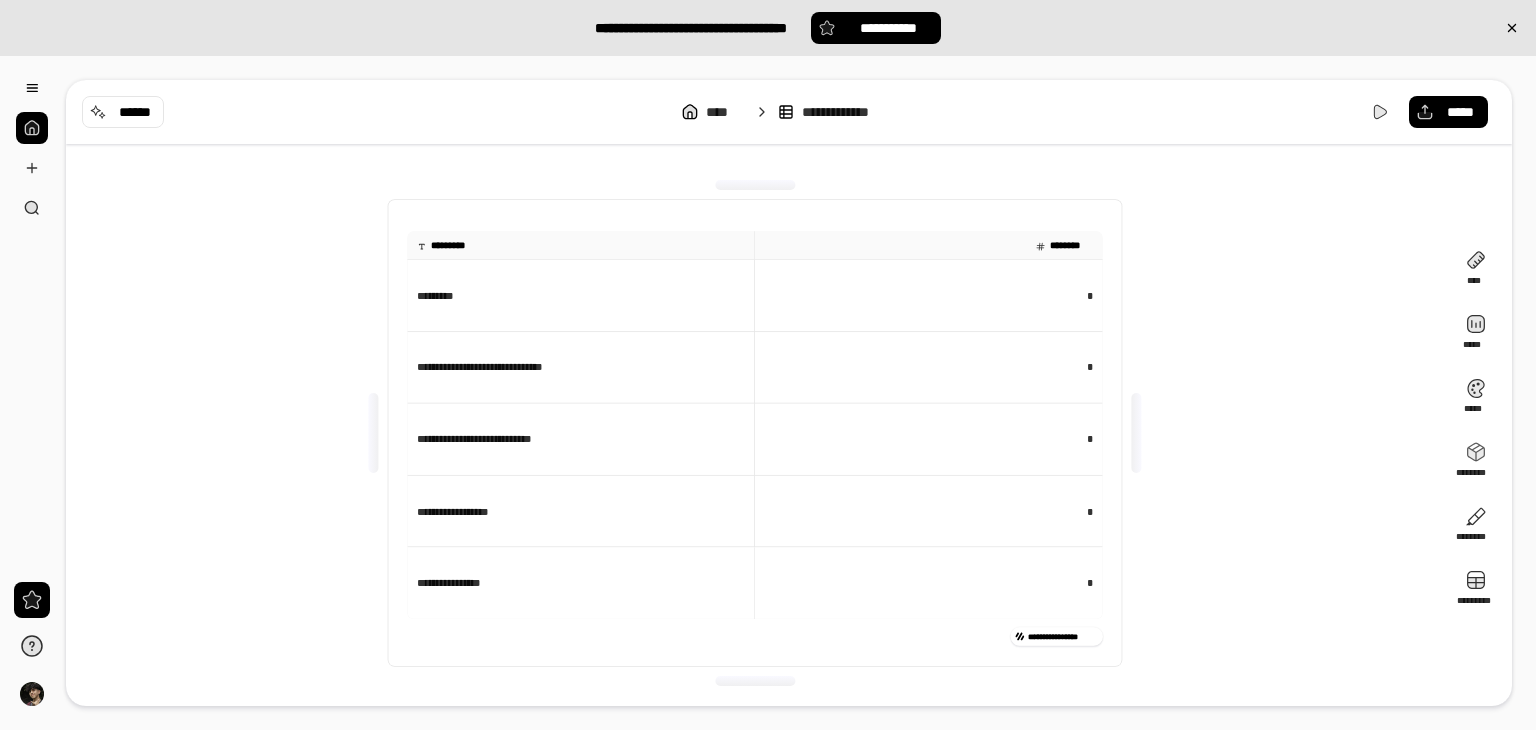 click 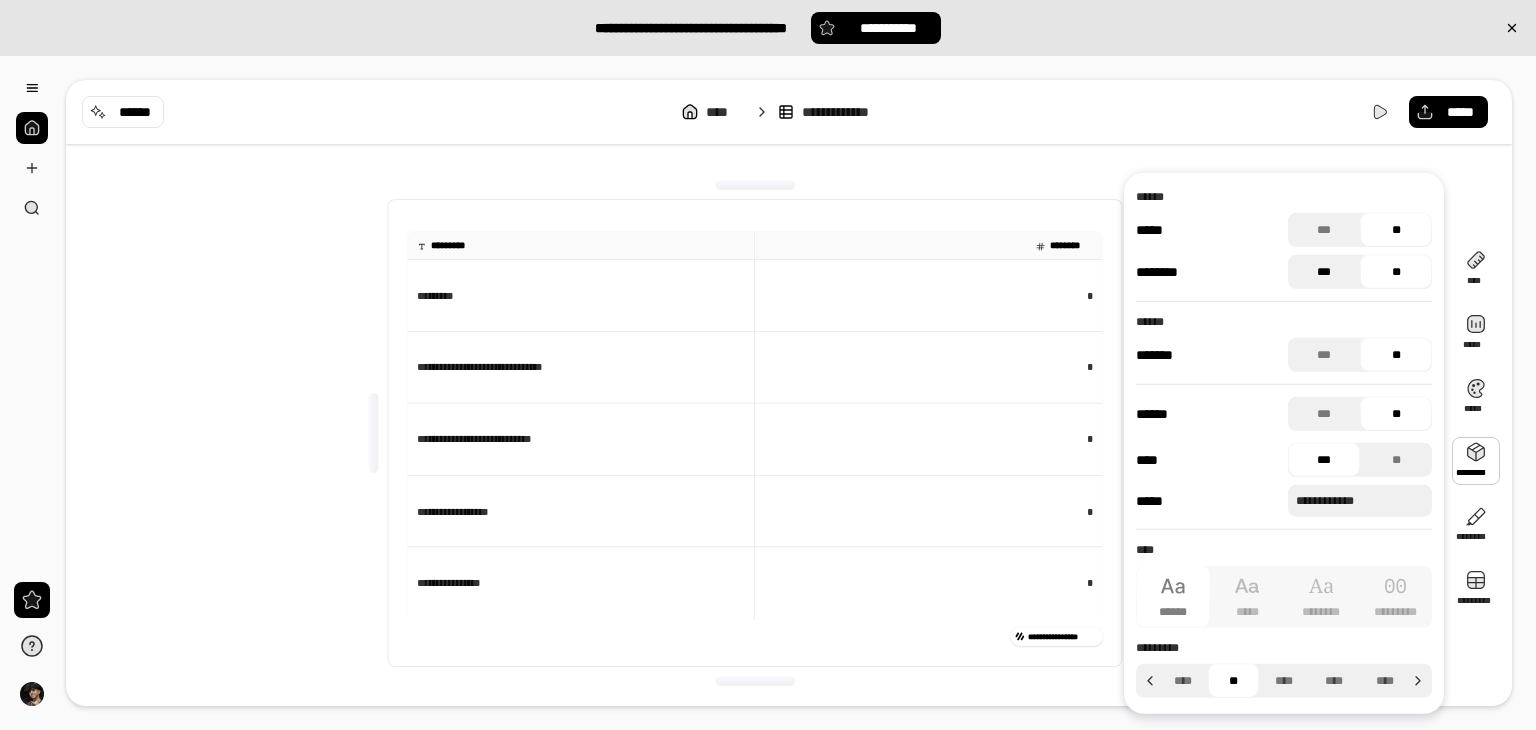 click on "***" at bounding box center [1324, 272] 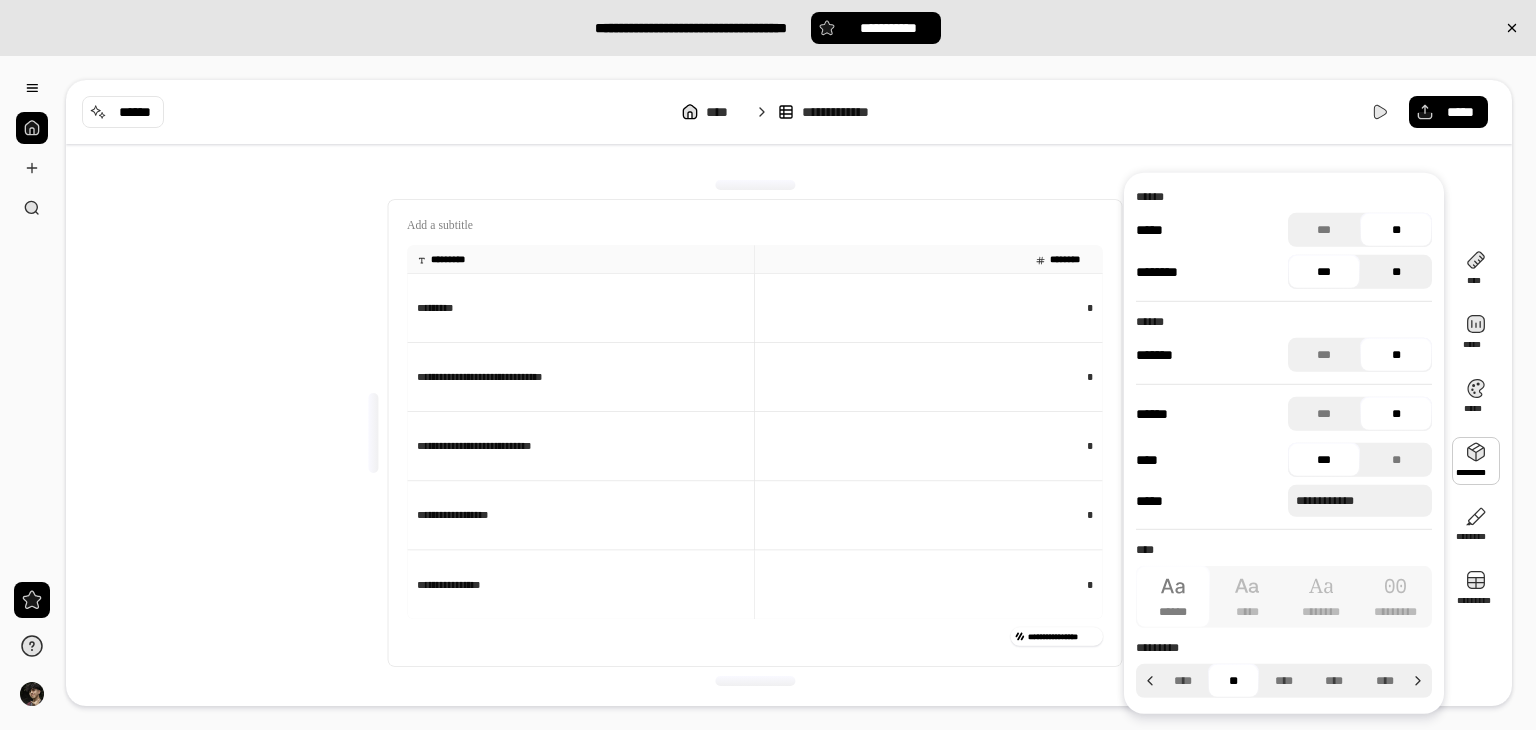 drag, startPoint x: 1436, startPoint y: 286, endPoint x: 1421, endPoint y: 283, distance: 15.297058 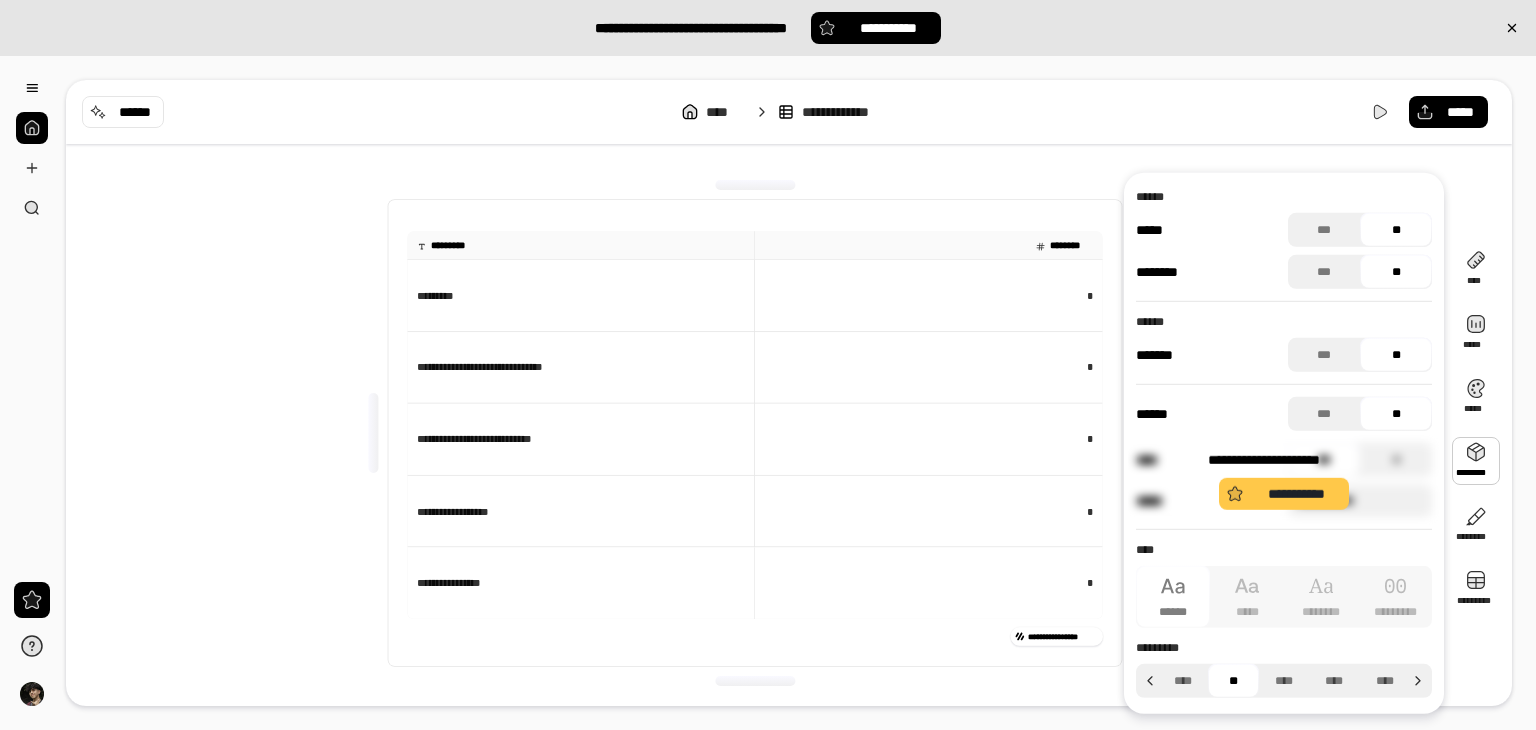 click on "**********" at bounding box center [1284, 480] 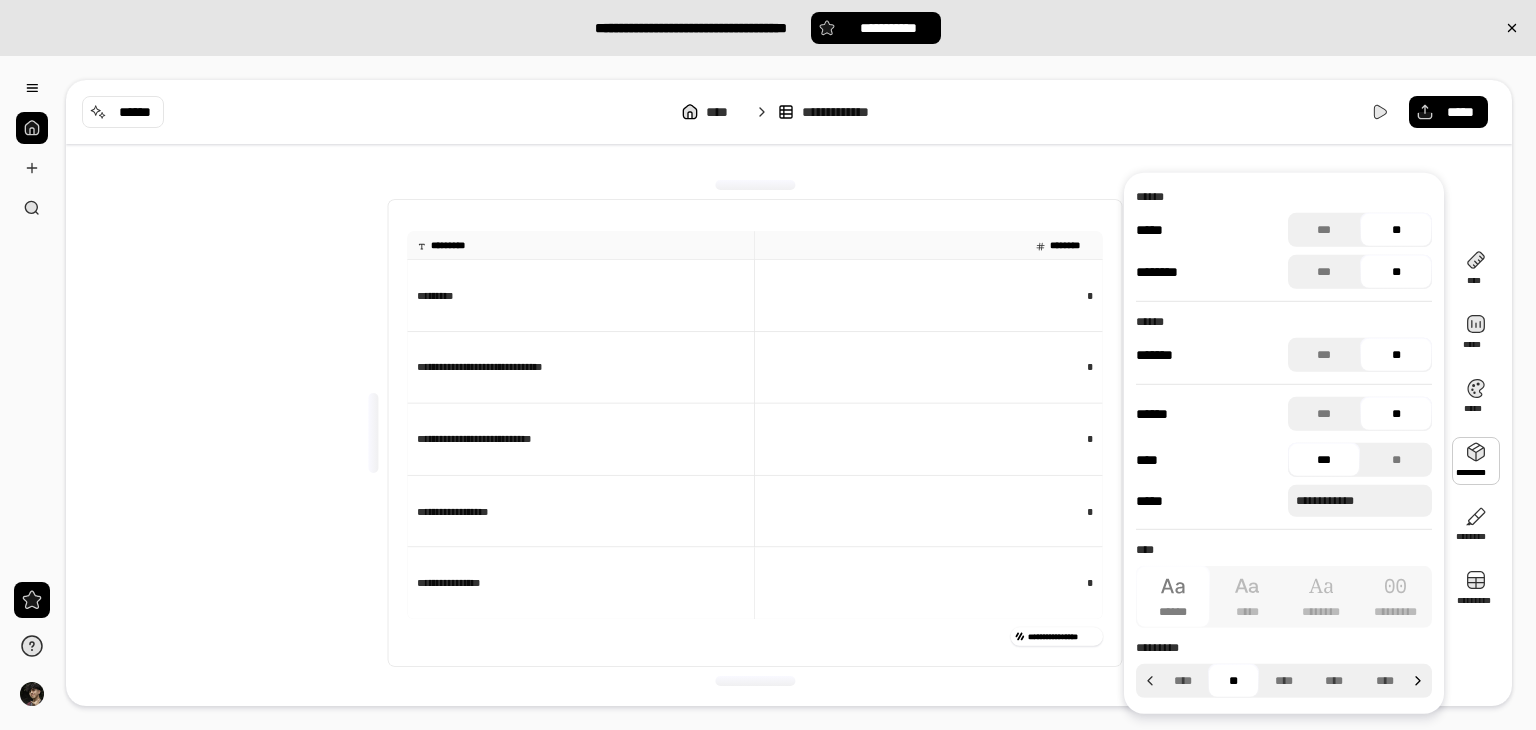 click 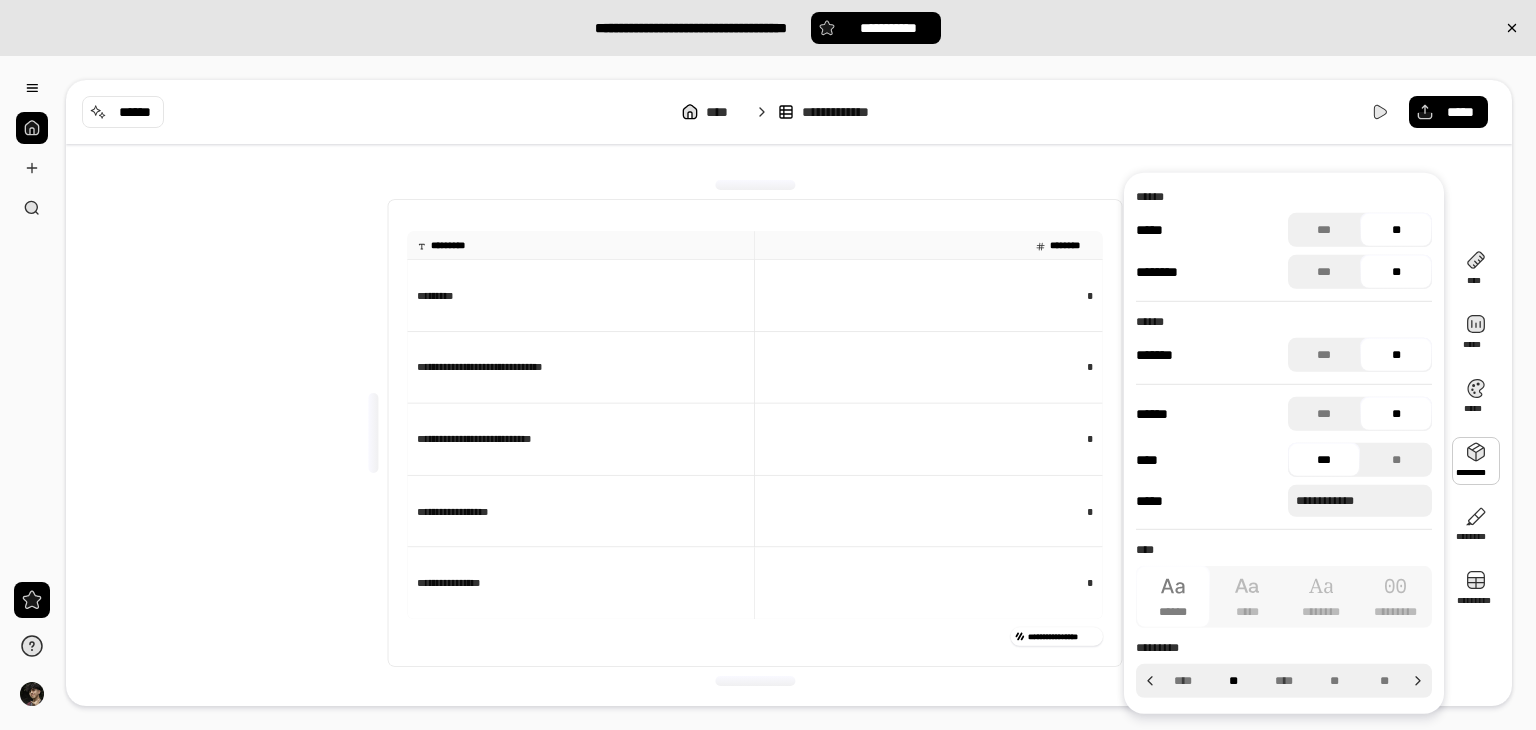 click on "**" at bounding box center (1233, 681) 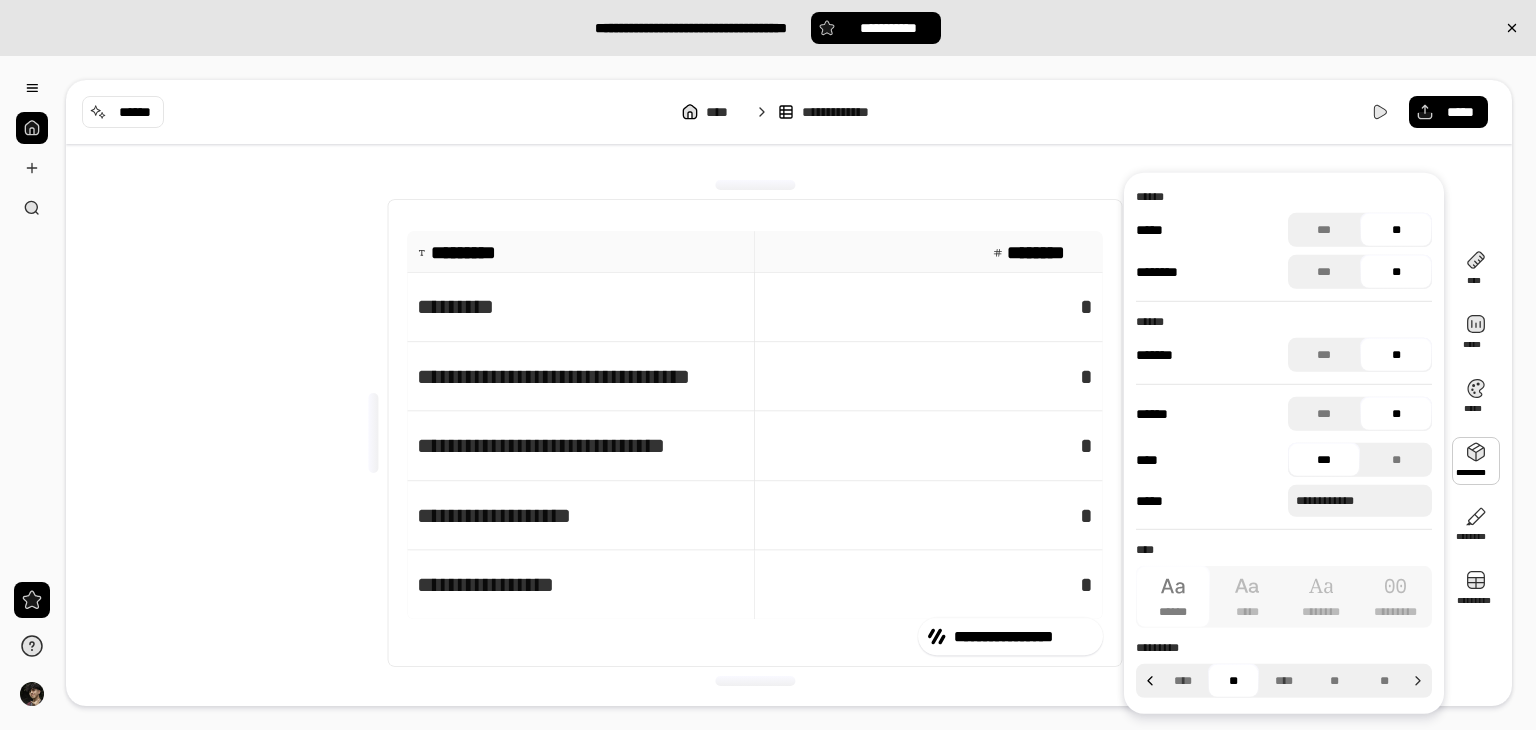 click 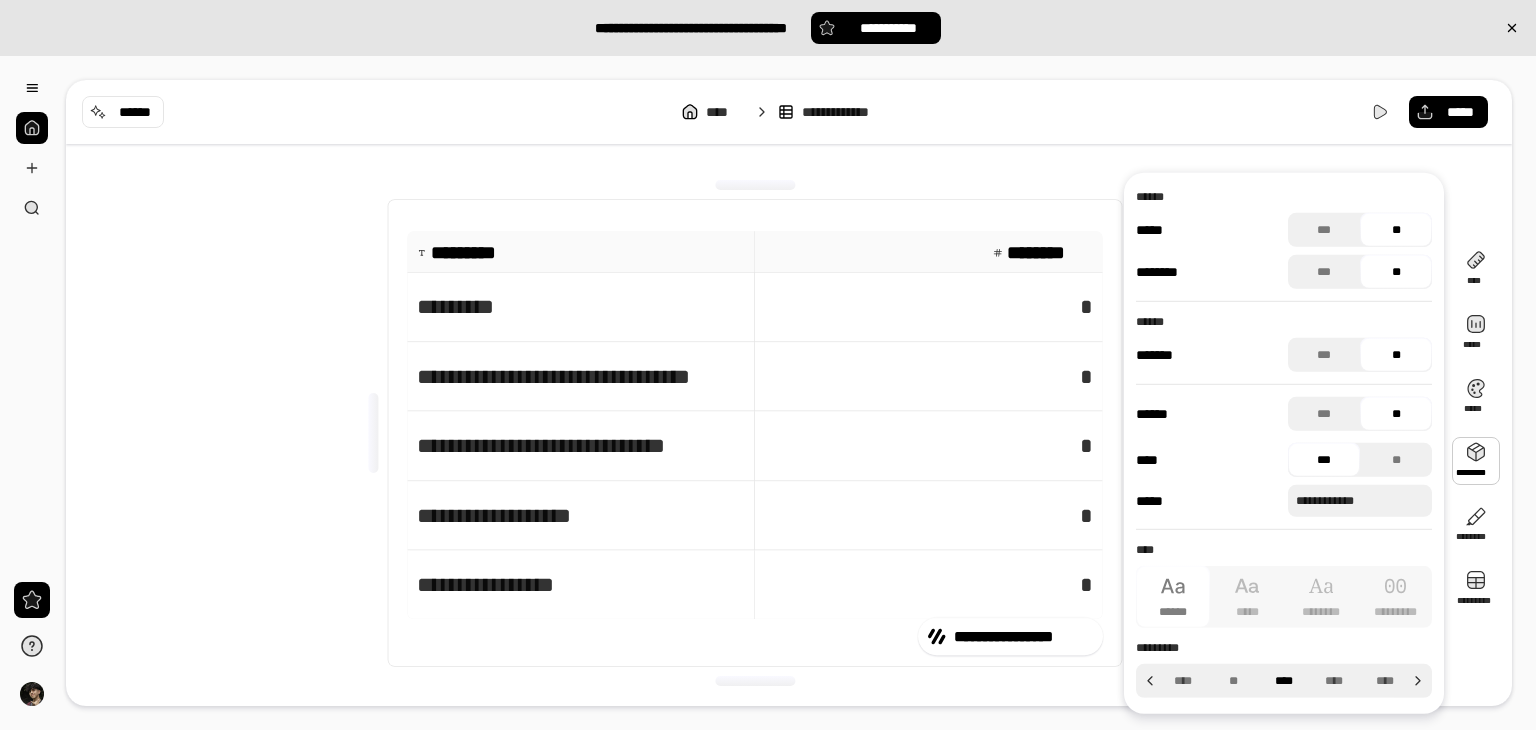 click on "****" at bounding box center [1284, 681] 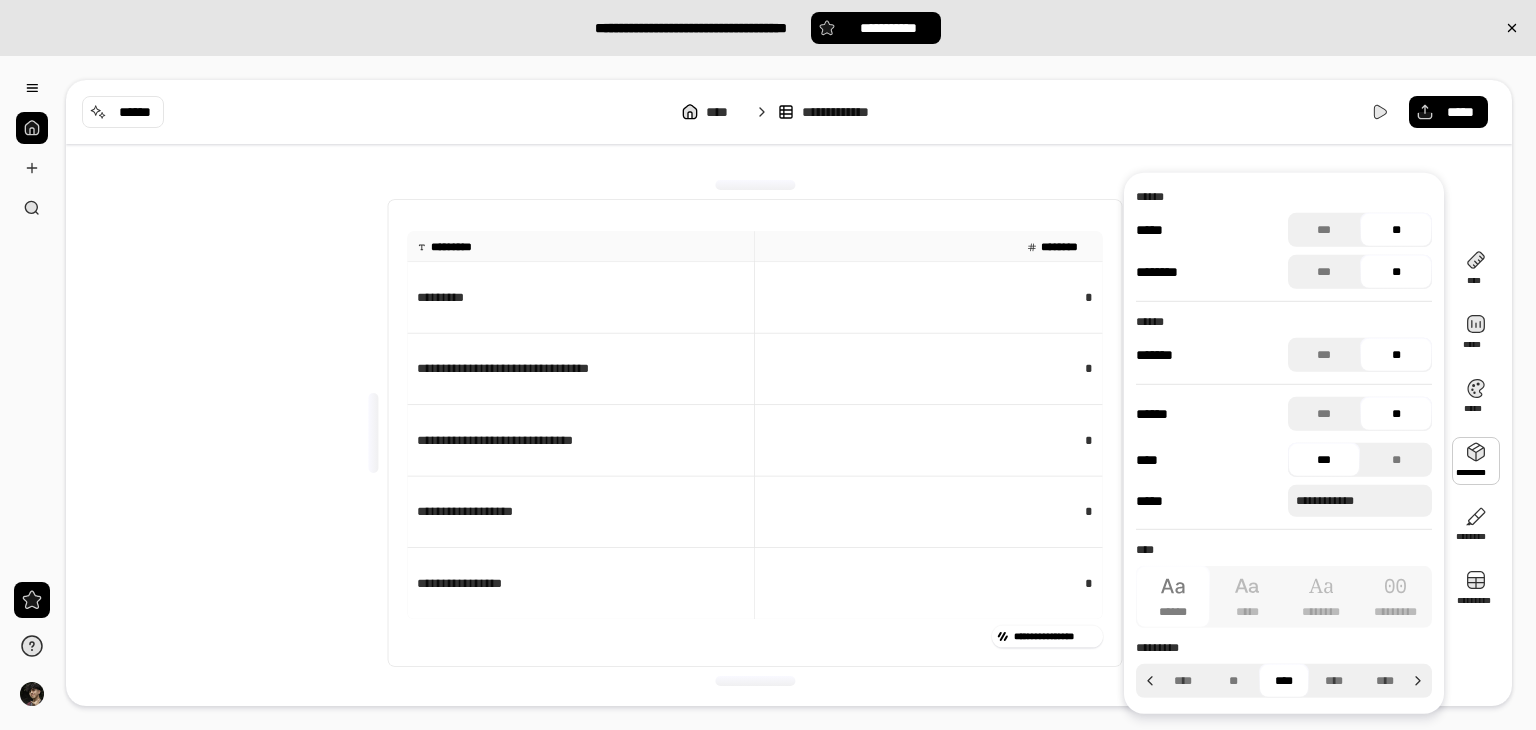 click on "[FIRST] [LAST] [STREET] [CITY], [STATE] [ZIP] [CREDIT_CARD]" at bounding box center (754, 433) 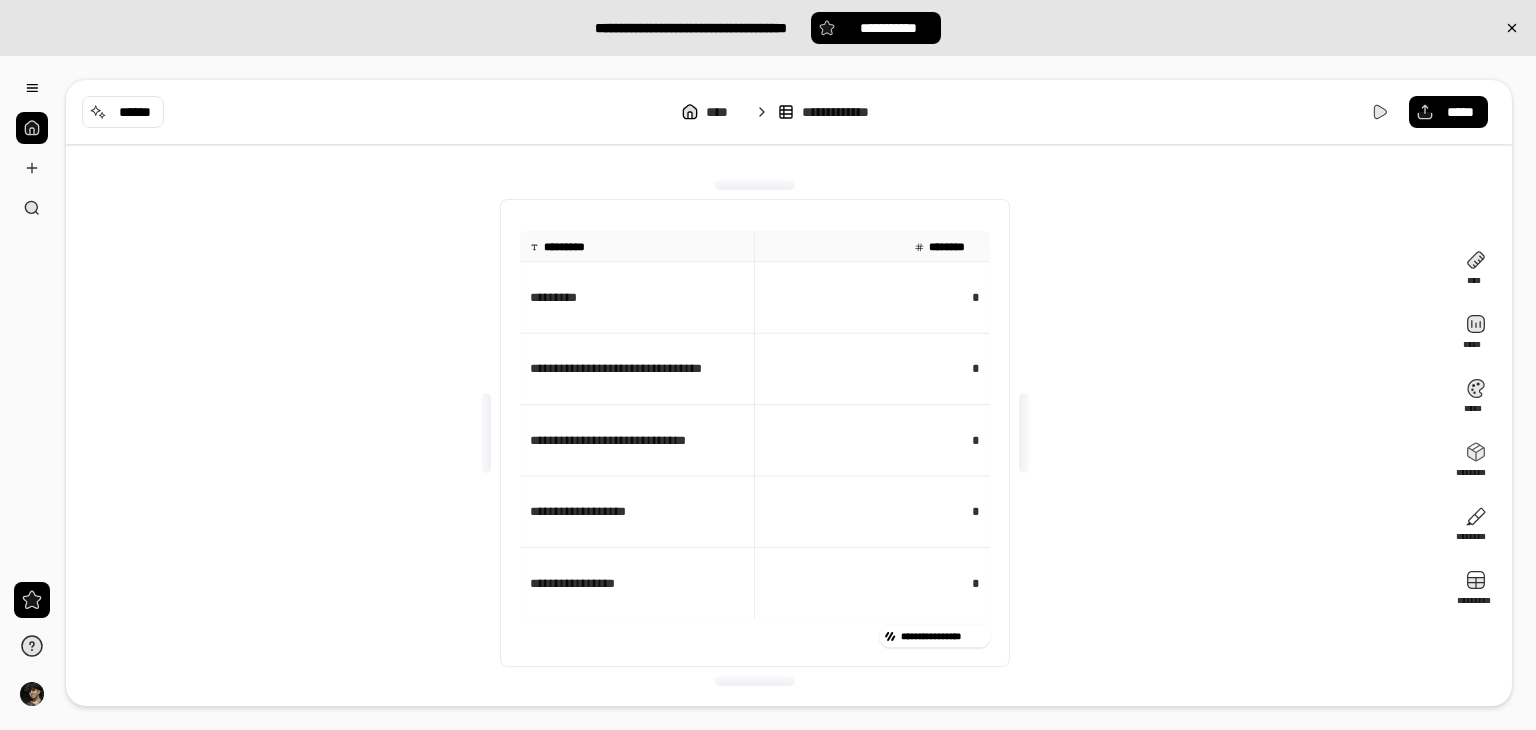 click at bounding box center [1024, 433] 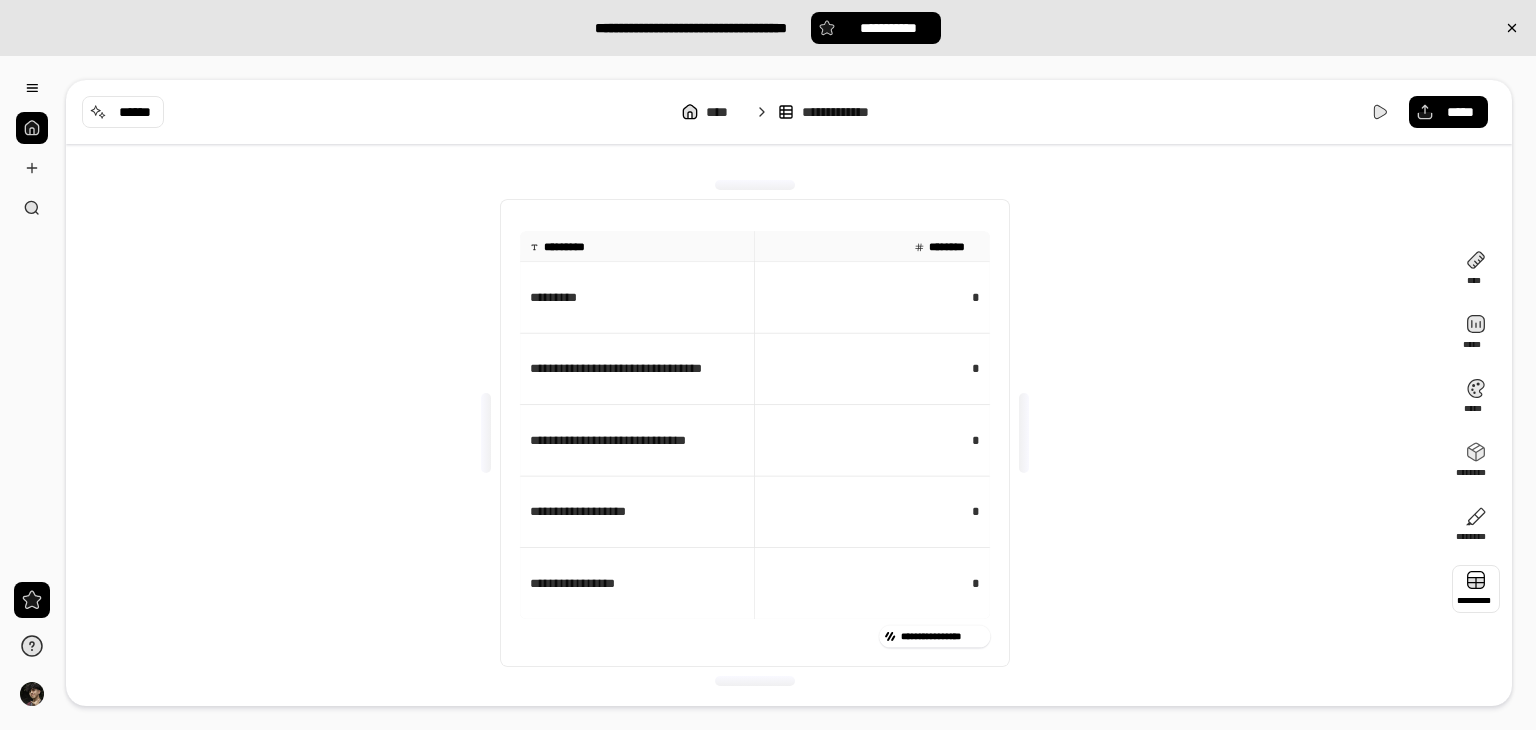 click at bounding box center [1476, 589] 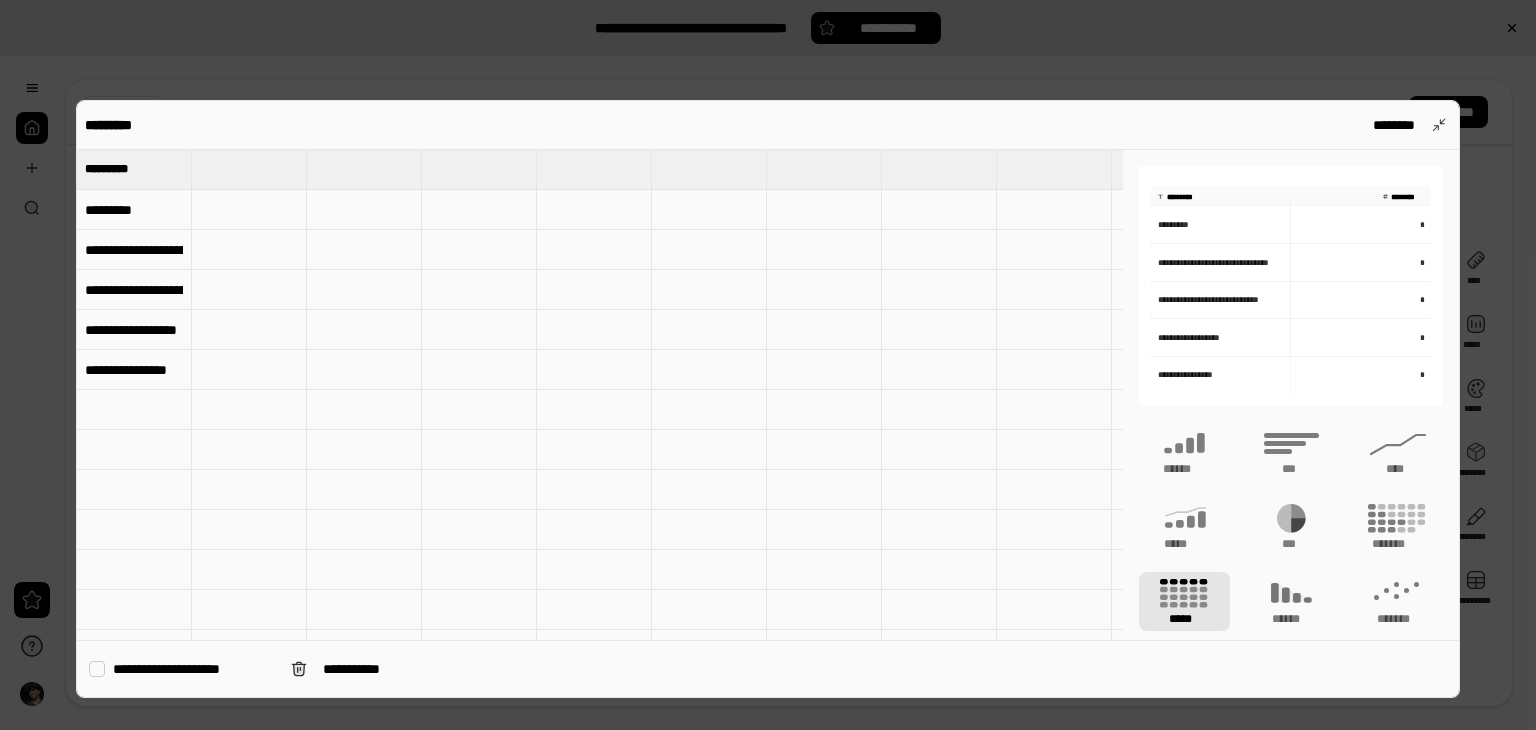 click at bounding box center (364, 169) 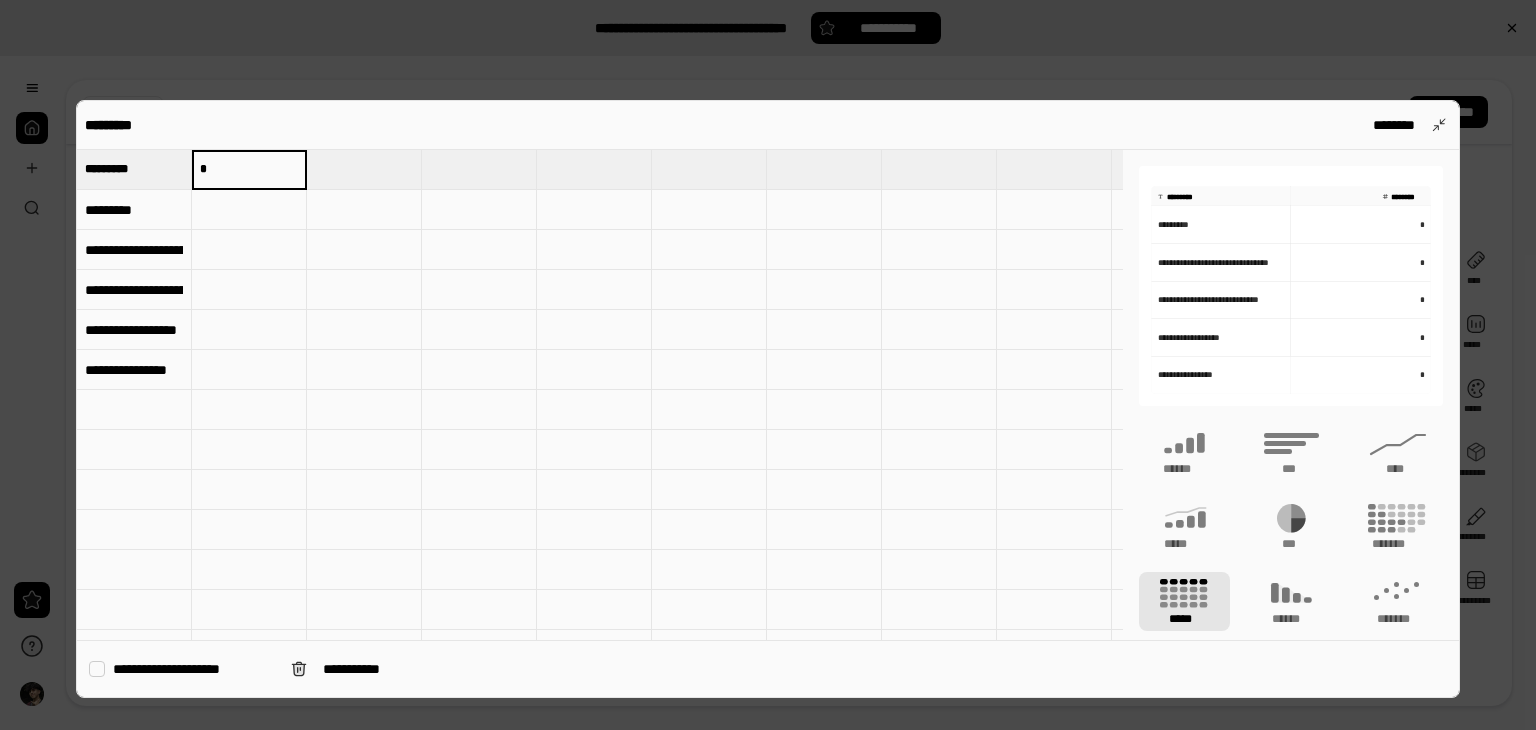 type on "*" 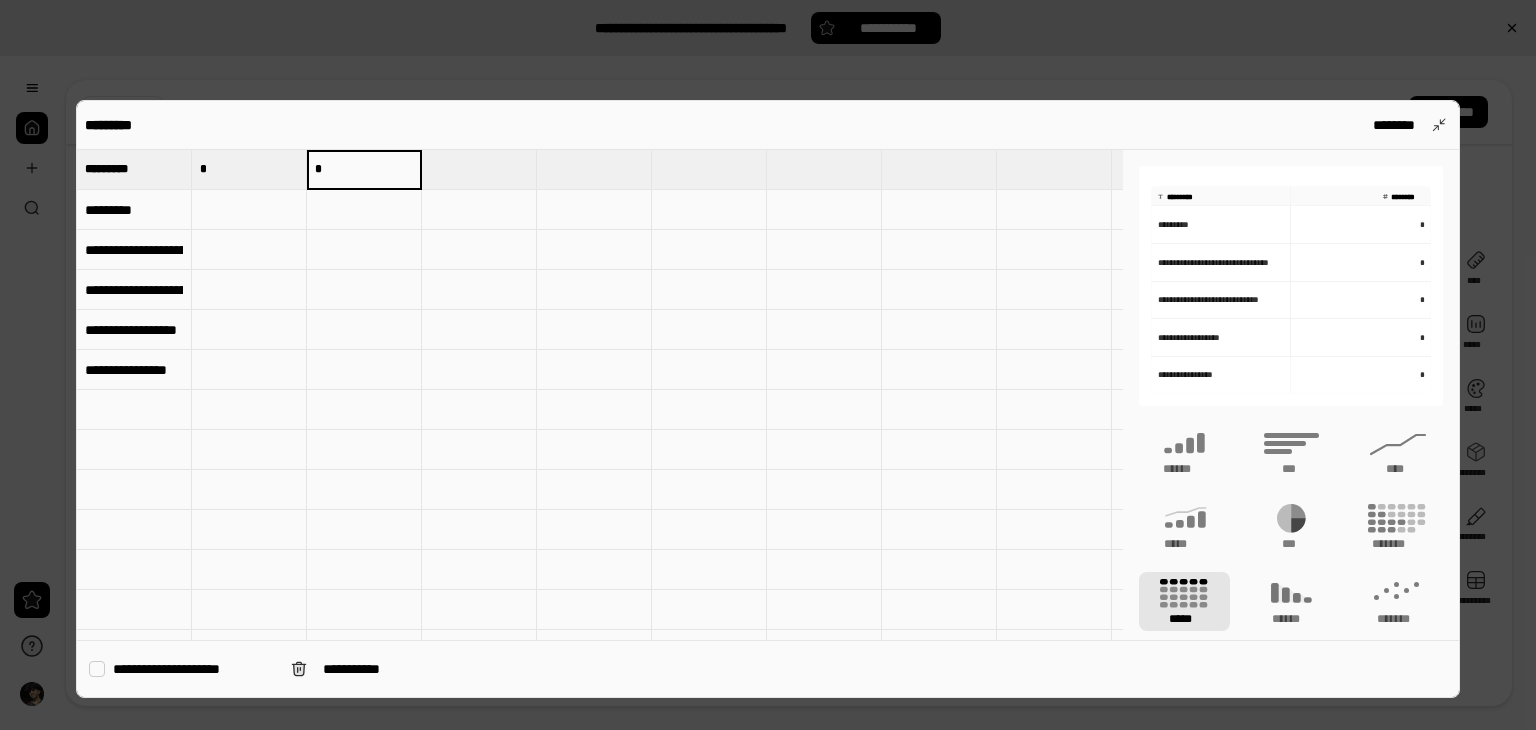 type on "*" 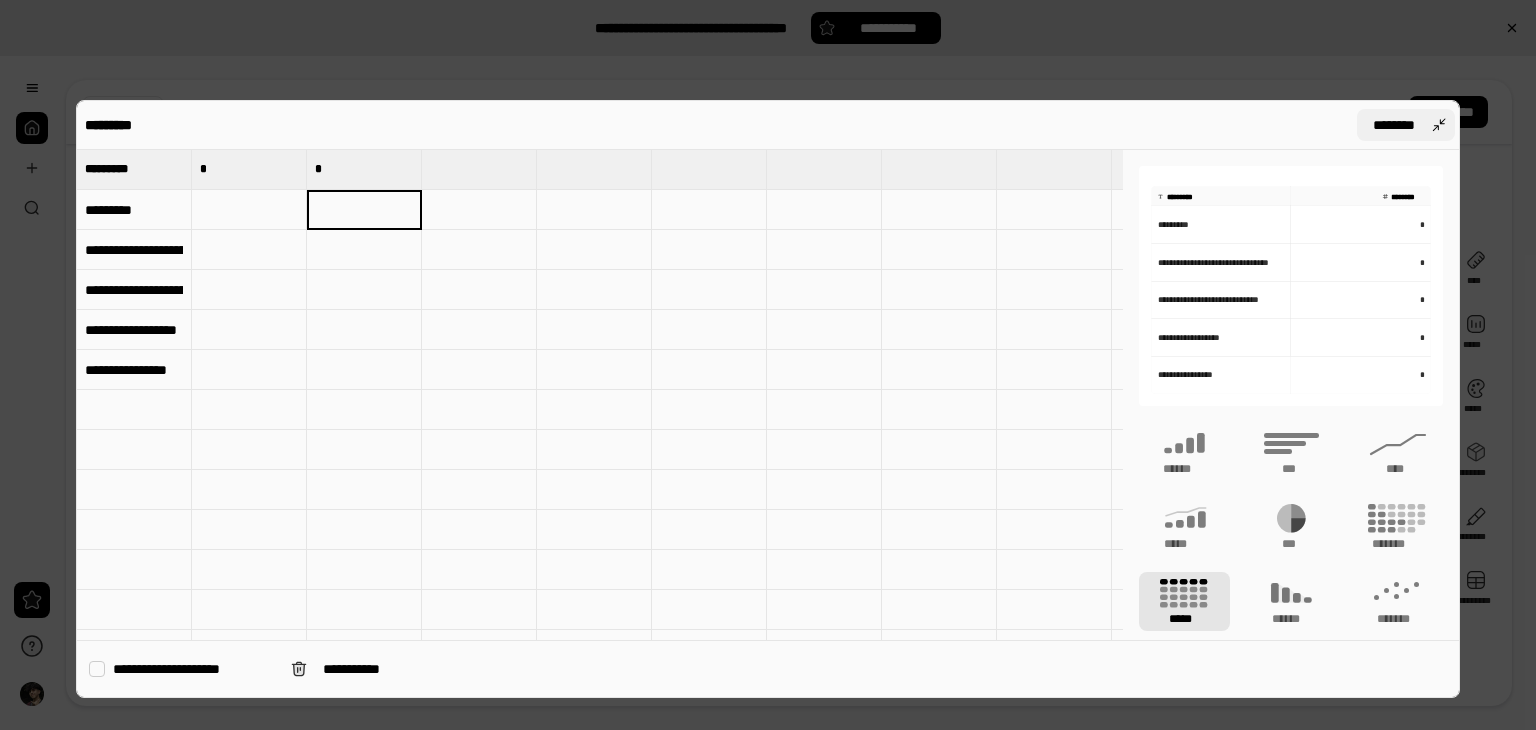 click on "********" at bounding box center [1406, 125] 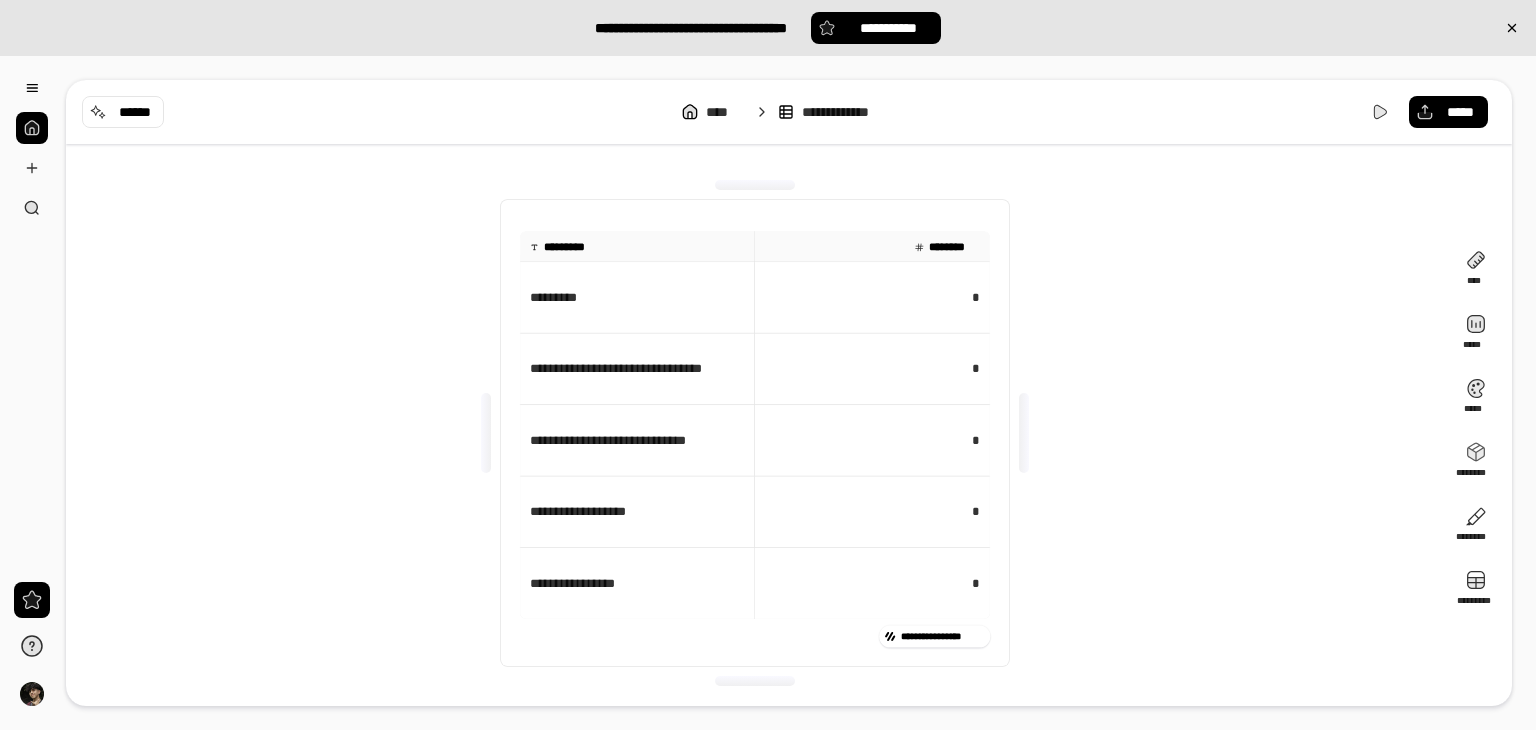 drag, startPoint x: 932, startPoint y: 267, endPoint x: 876, endPoint y: 382, distance: 127.910126 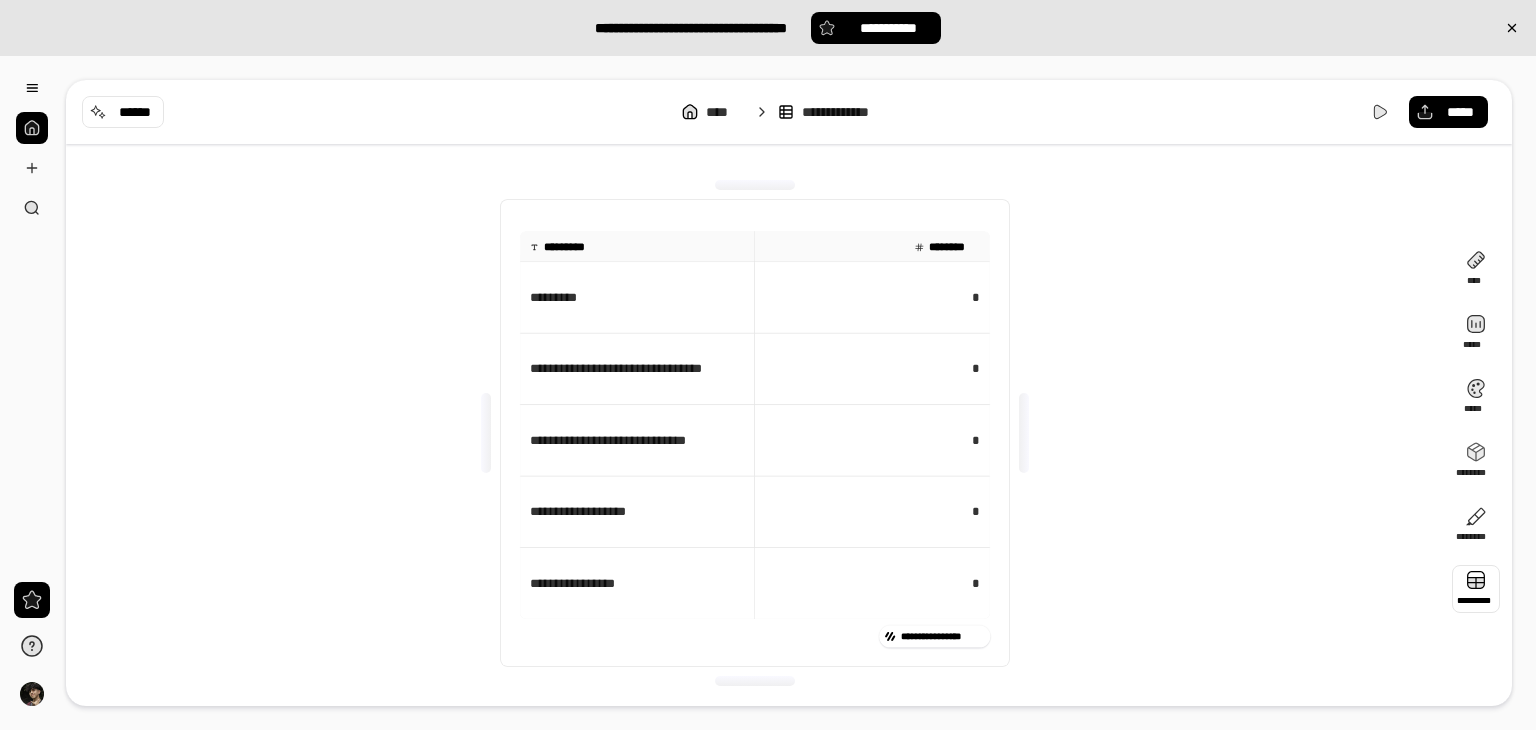 click at bounding box center (1476, 589) 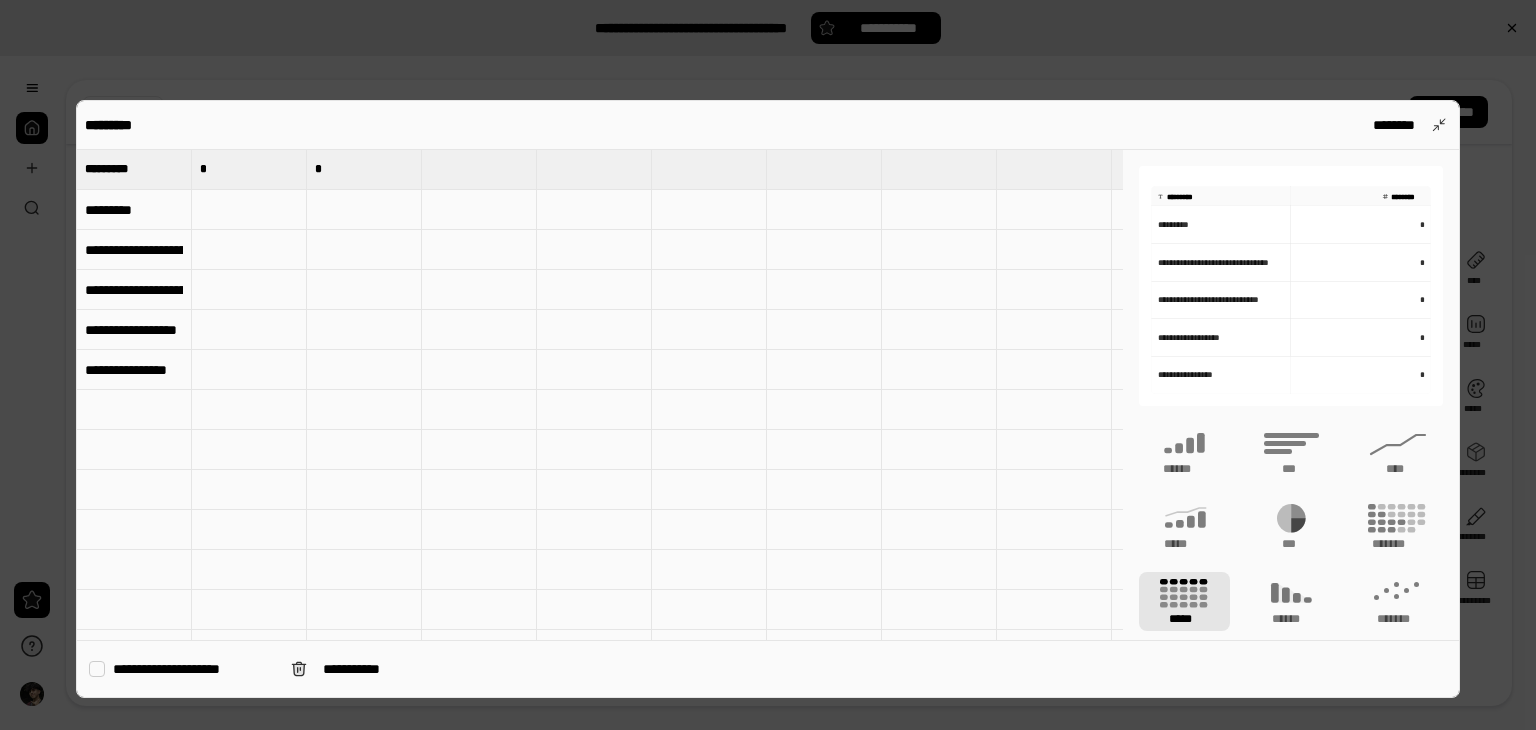 click at bounding box center (249, 210) 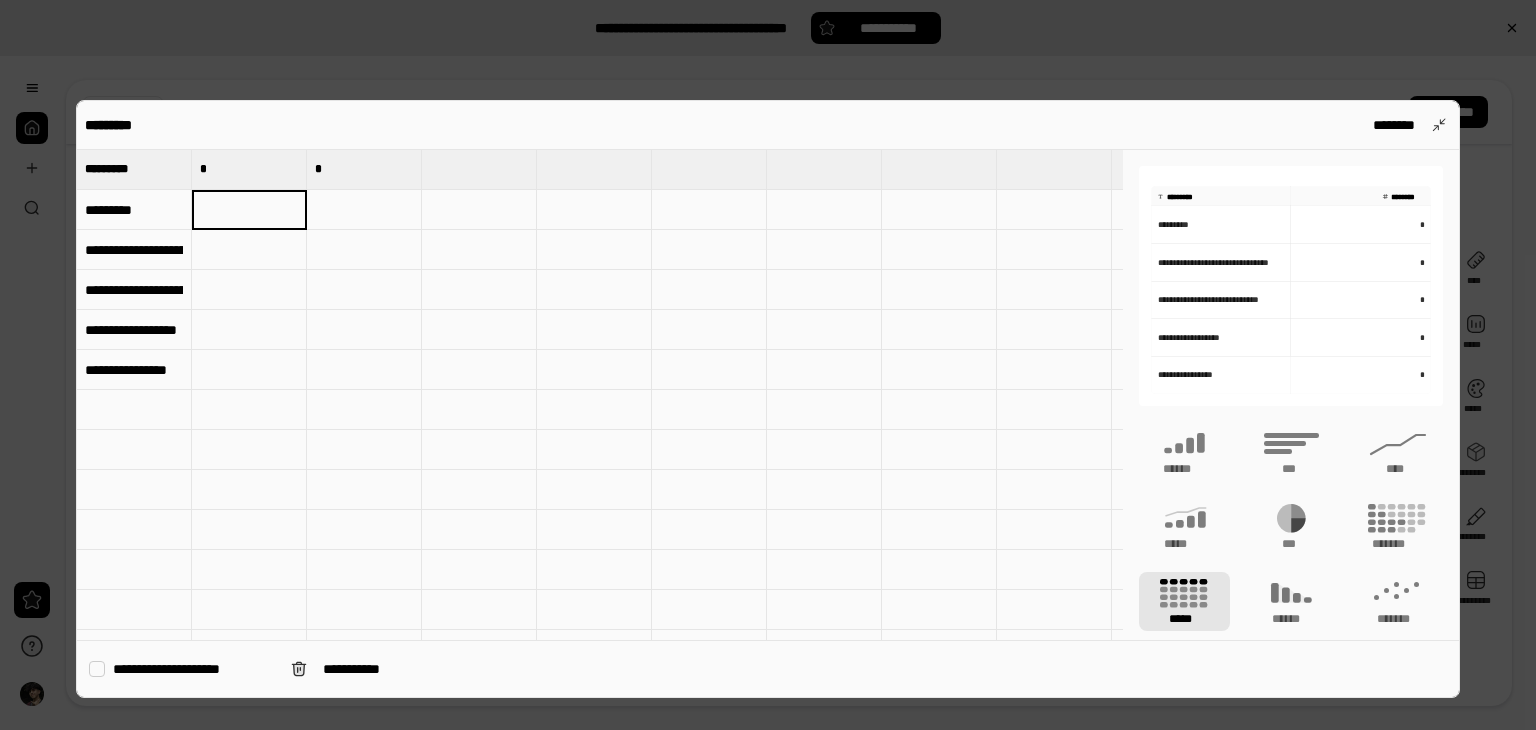 type on "*" 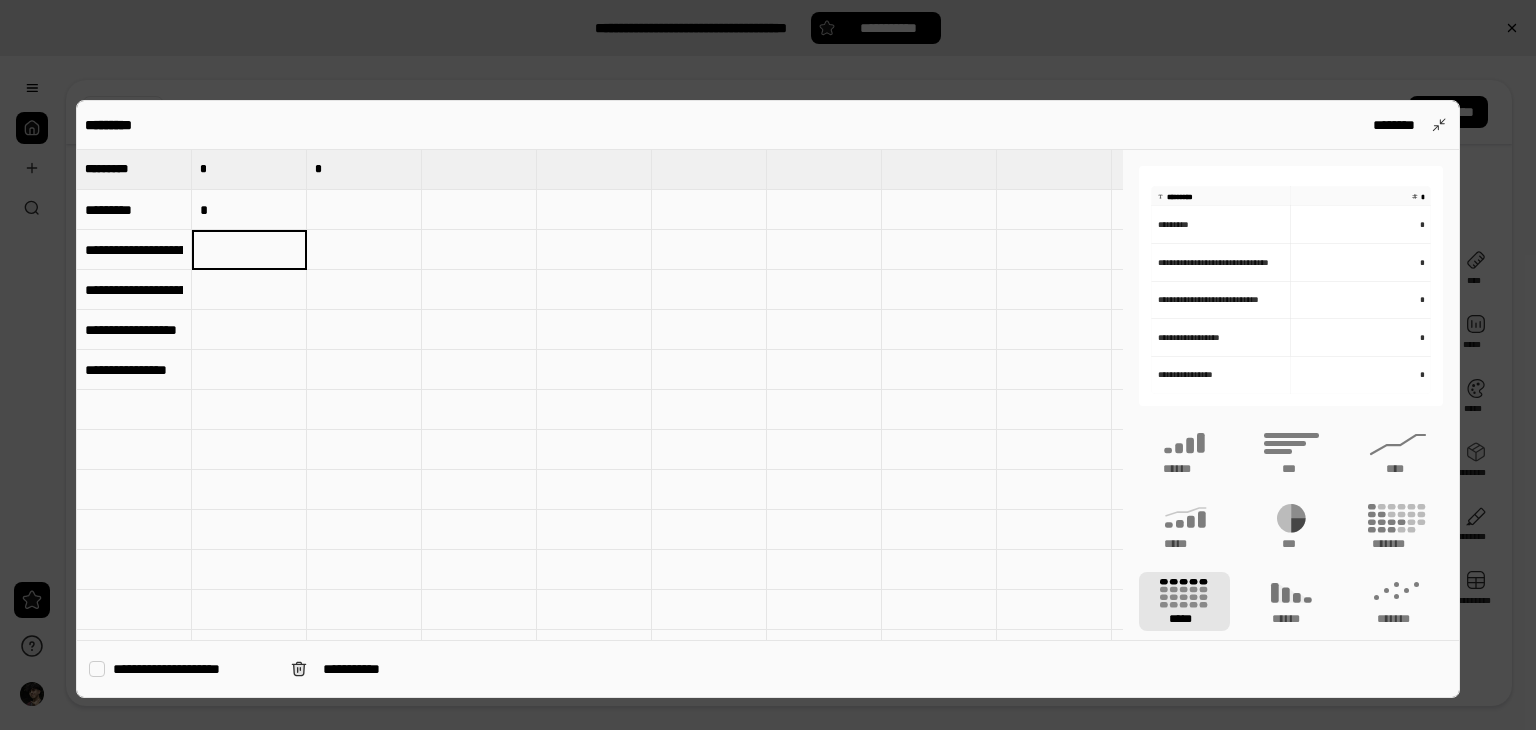 type on "*" 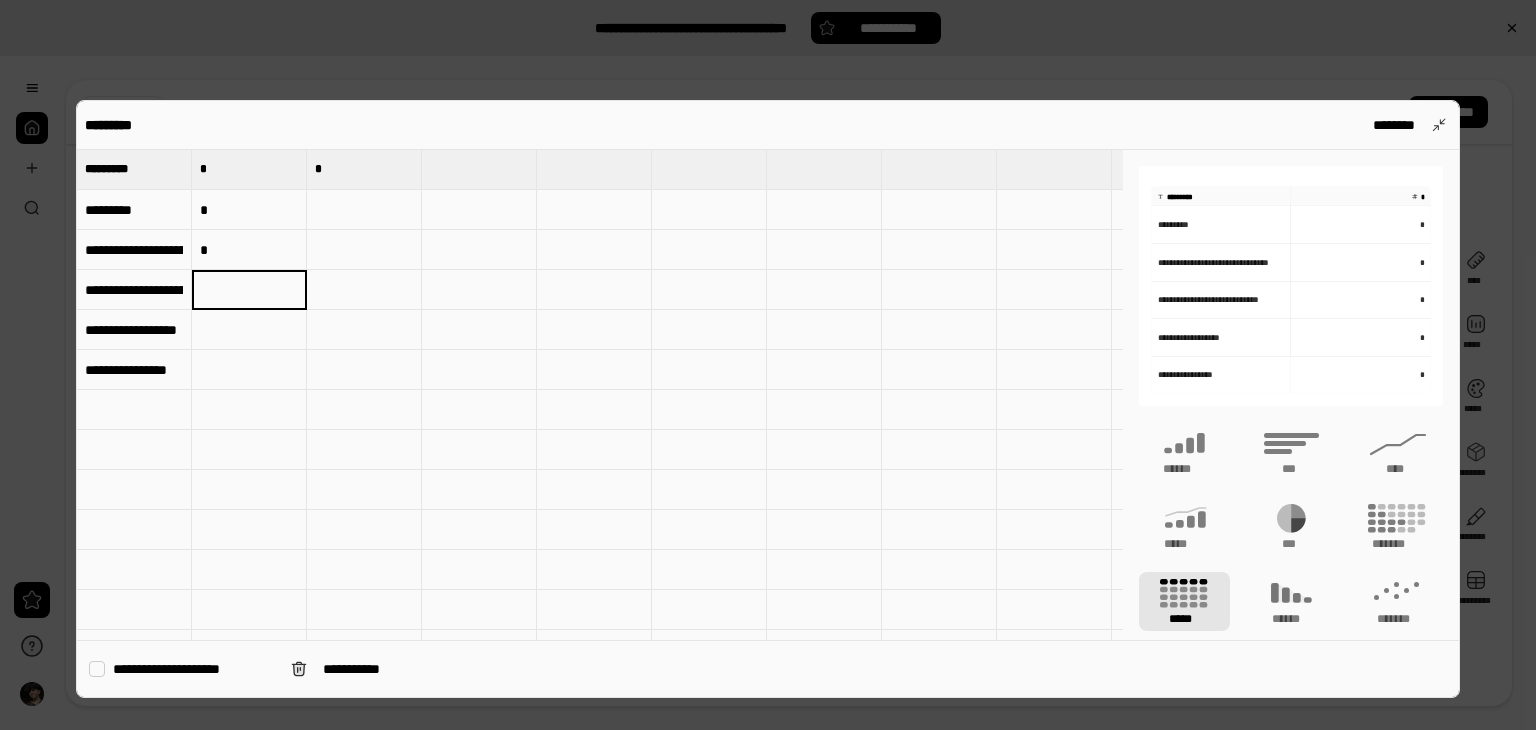 type on "*" 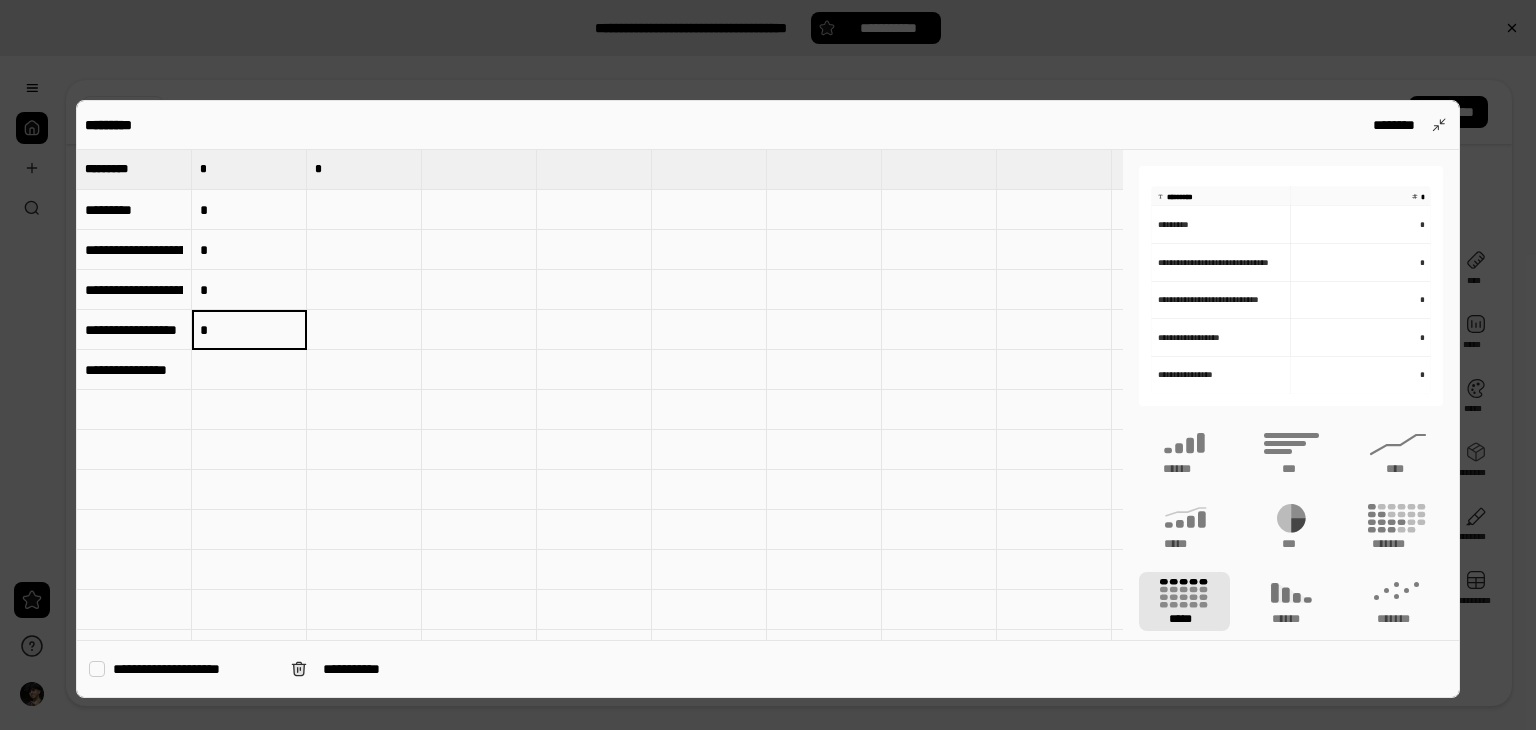 type on "*" 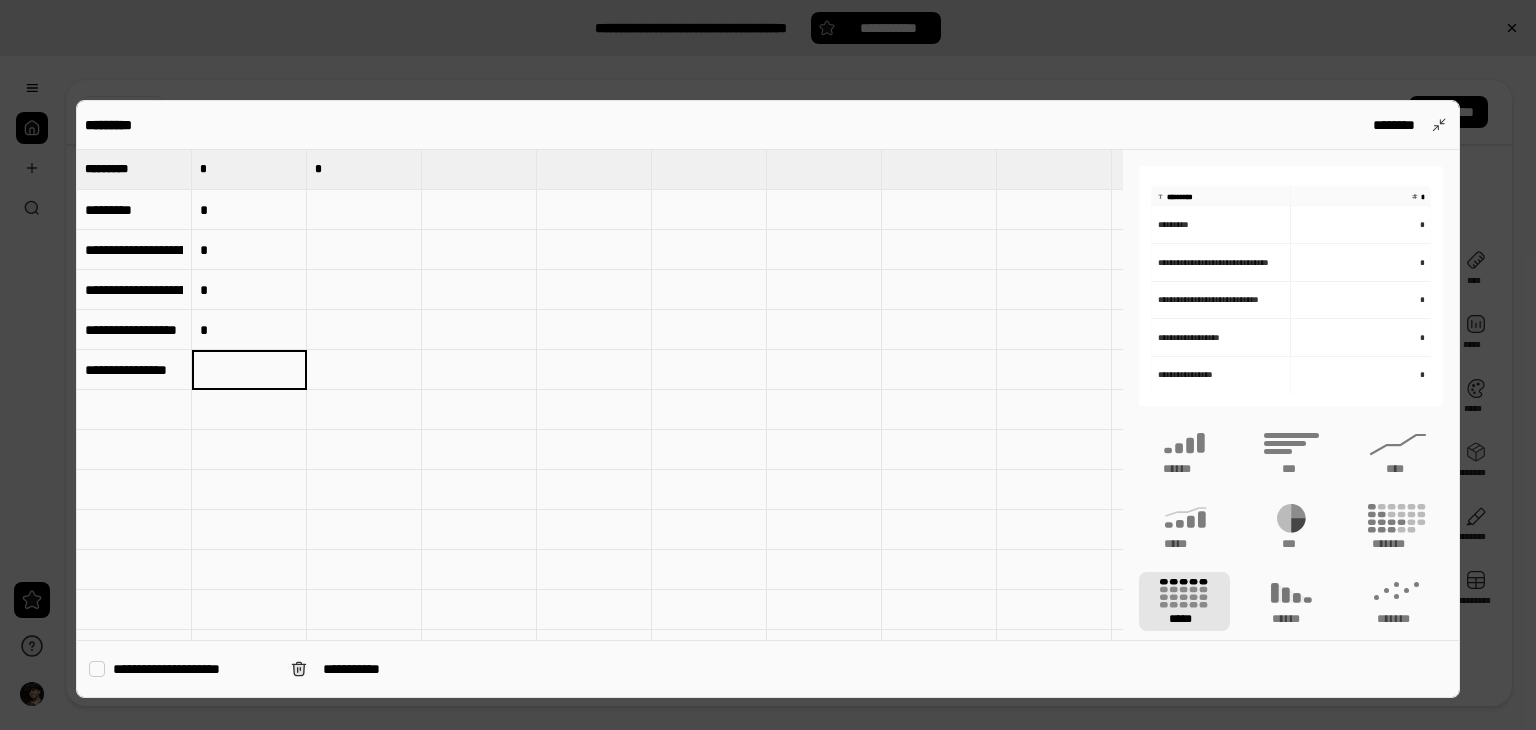 type on "*" 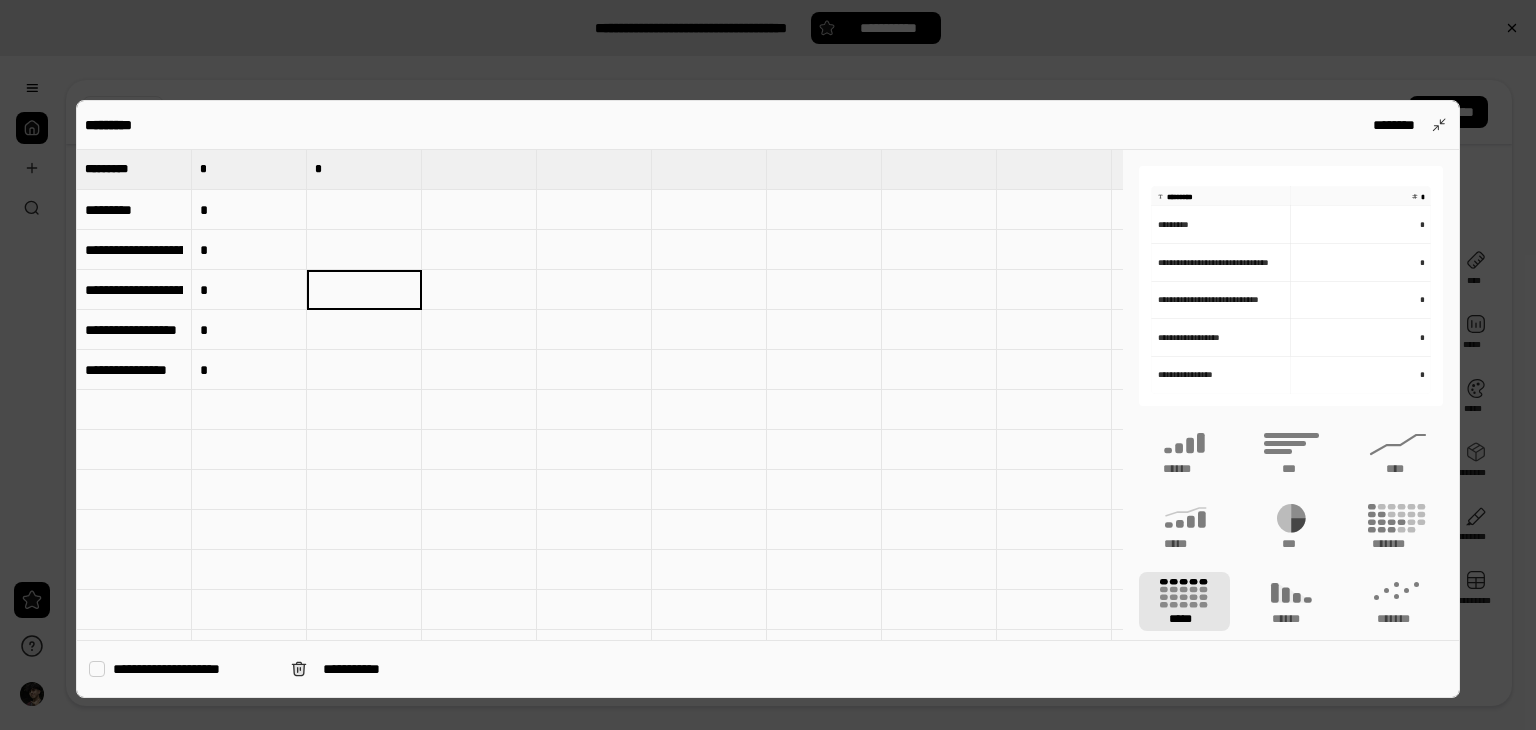 type on "*" 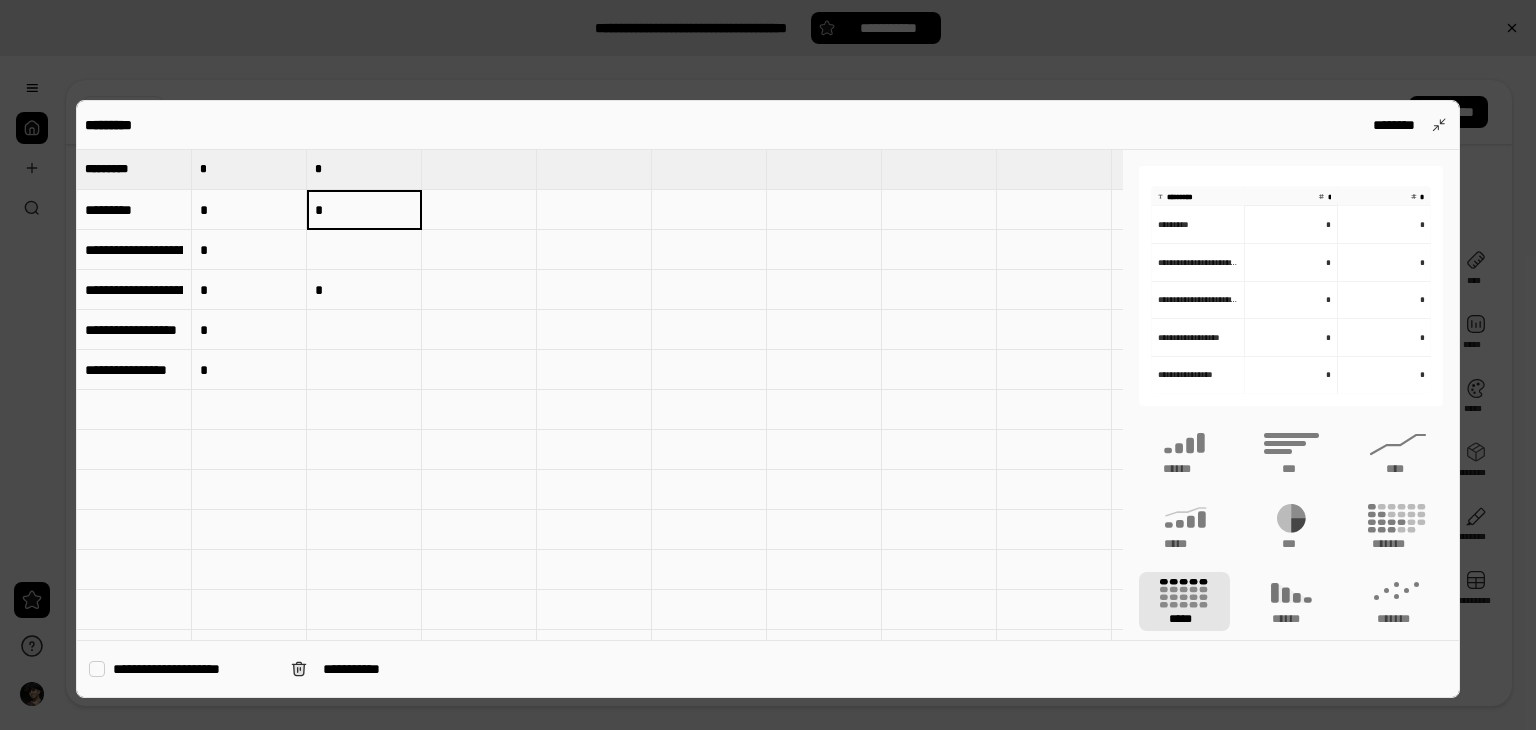 type on "*" 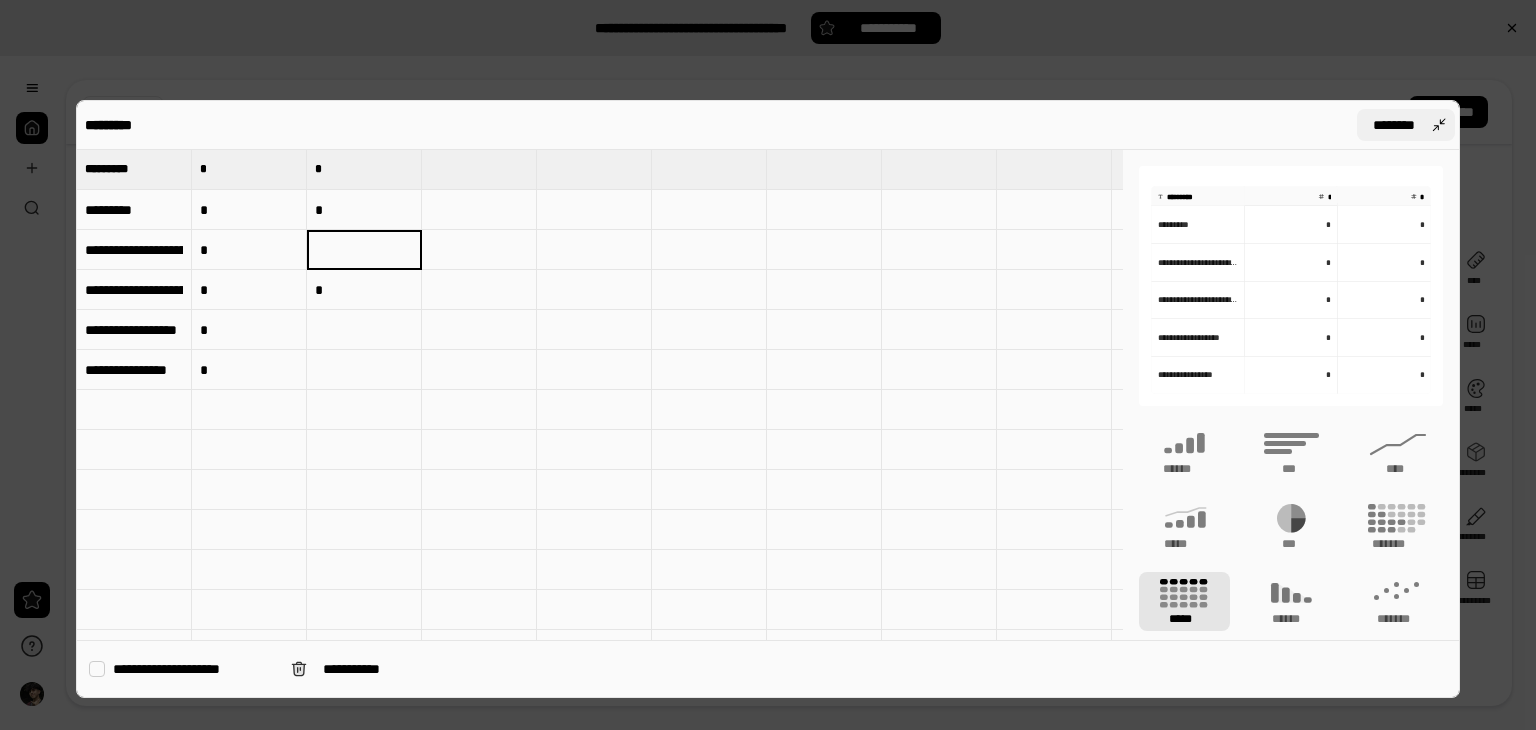 click on "********" at bounding box center (1406, 125) 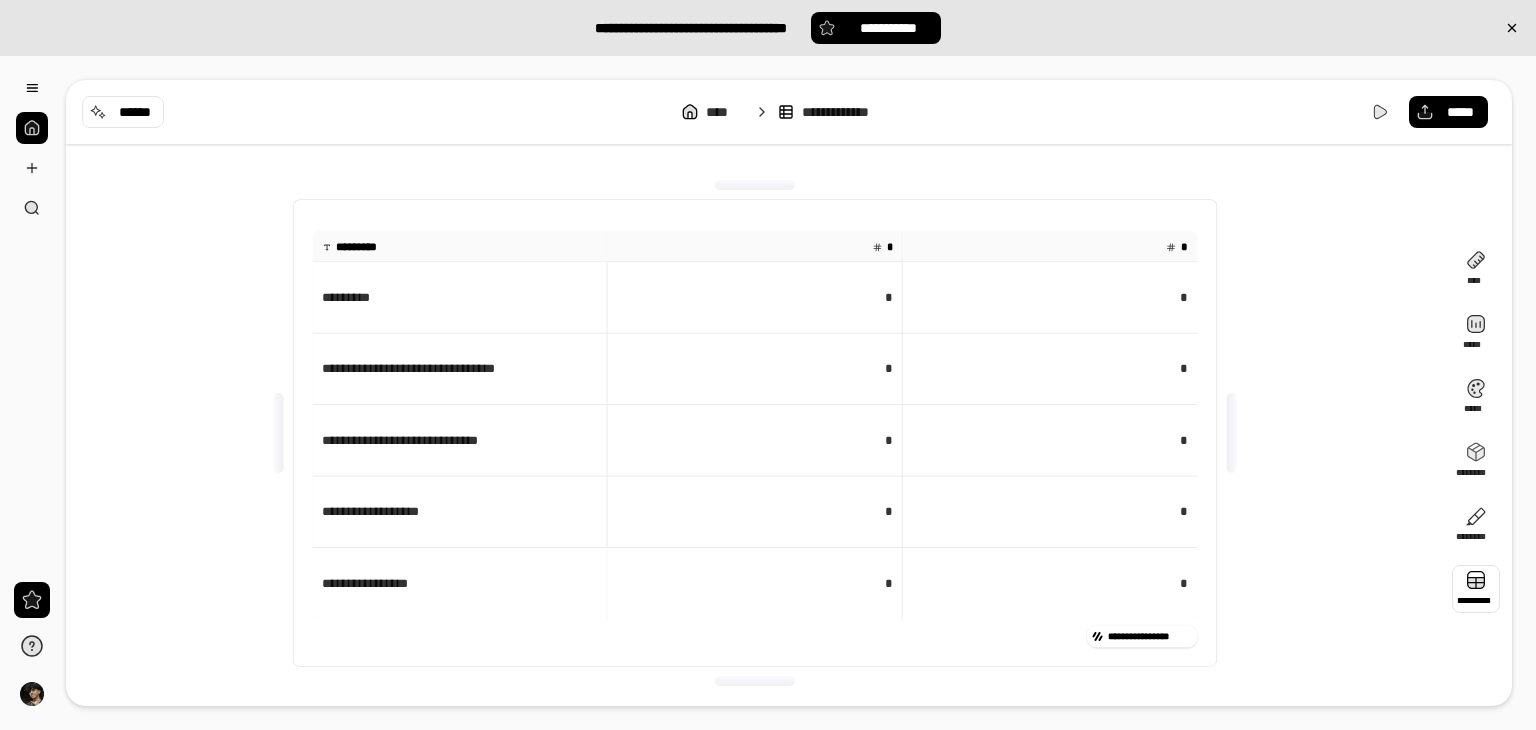 click at bounding box center (1231, 433) 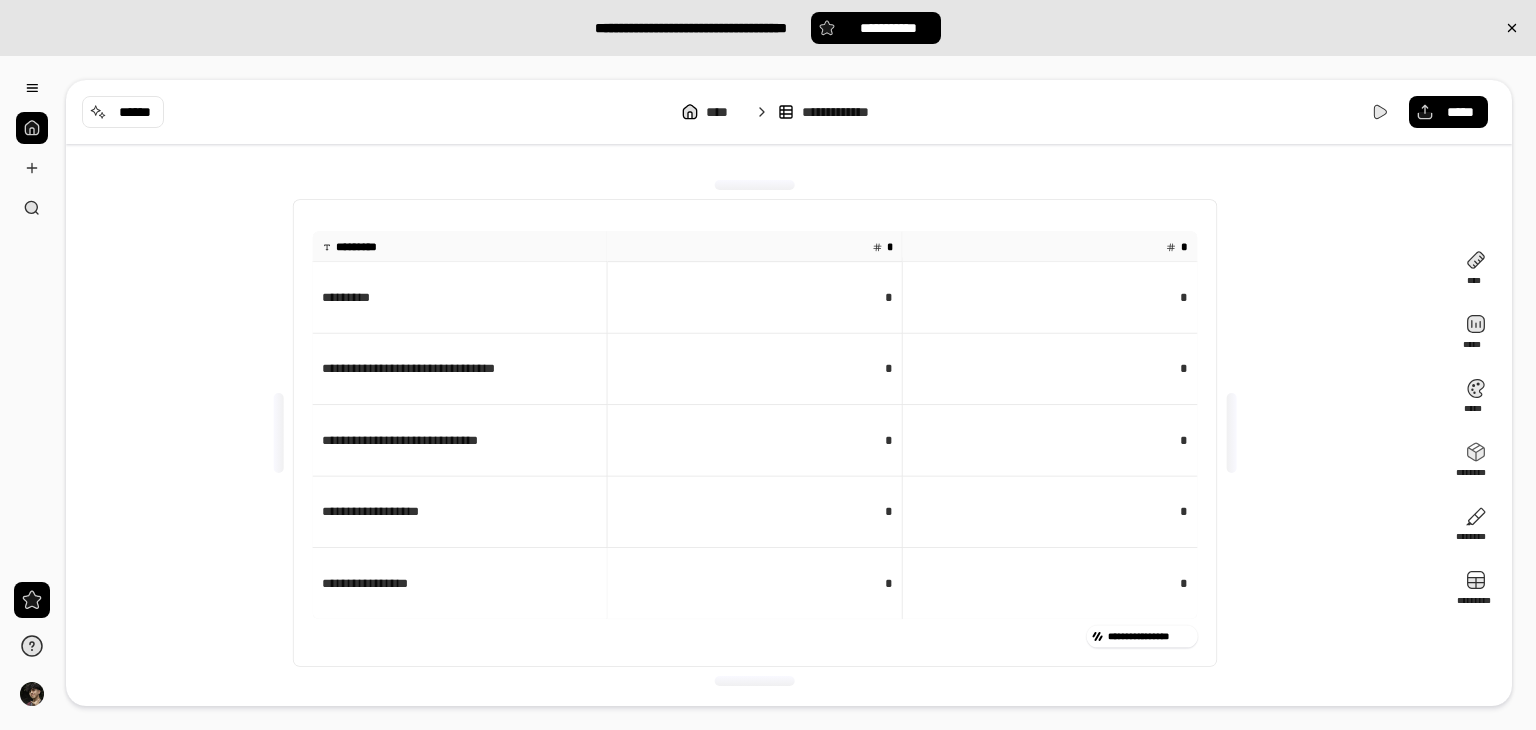 click on "[FIRST] [LAST] [STREET] [CITY], [STATE] [ZIP] [CREDIT_CARD]" at bounding box center [755, 433] 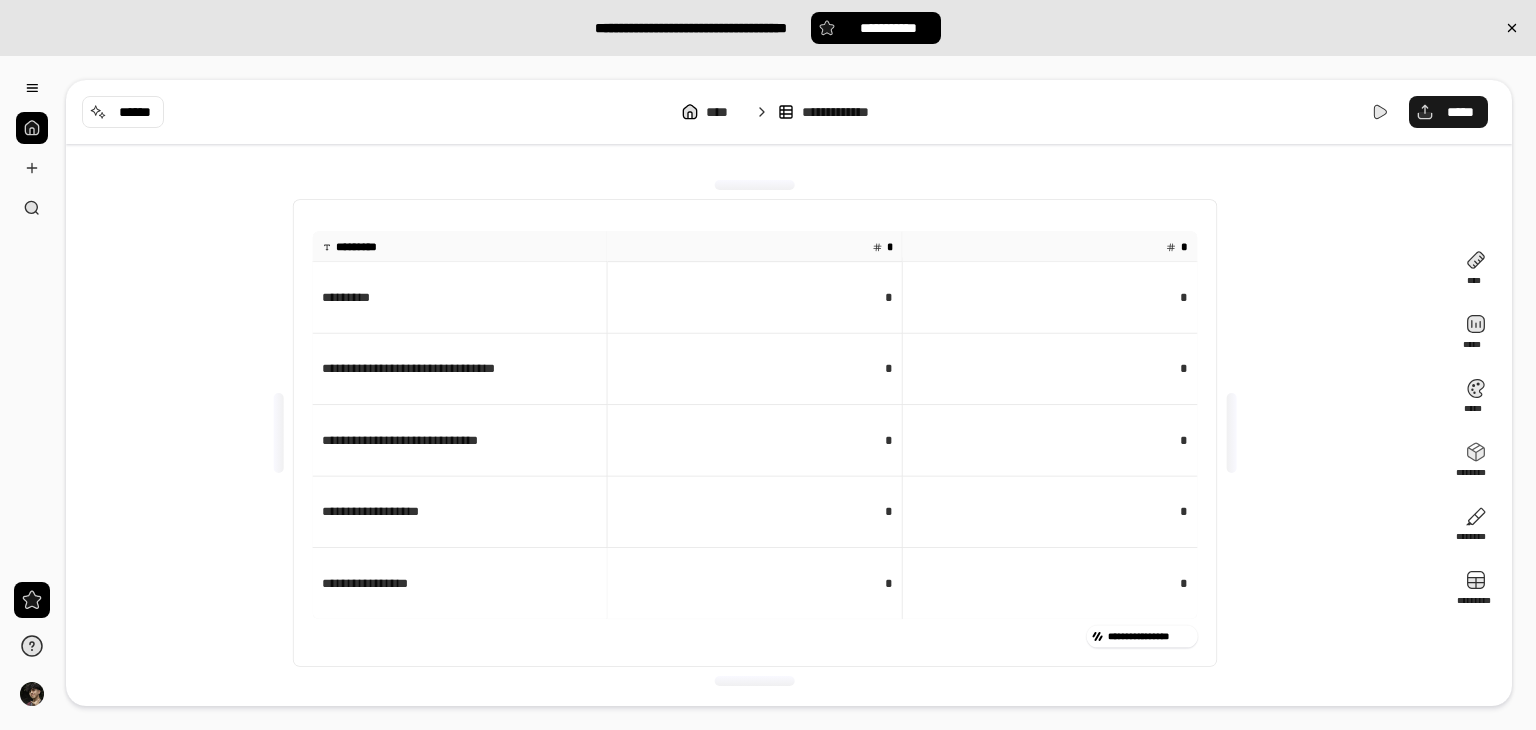click on "*****" at bounding box center (1460, 112) 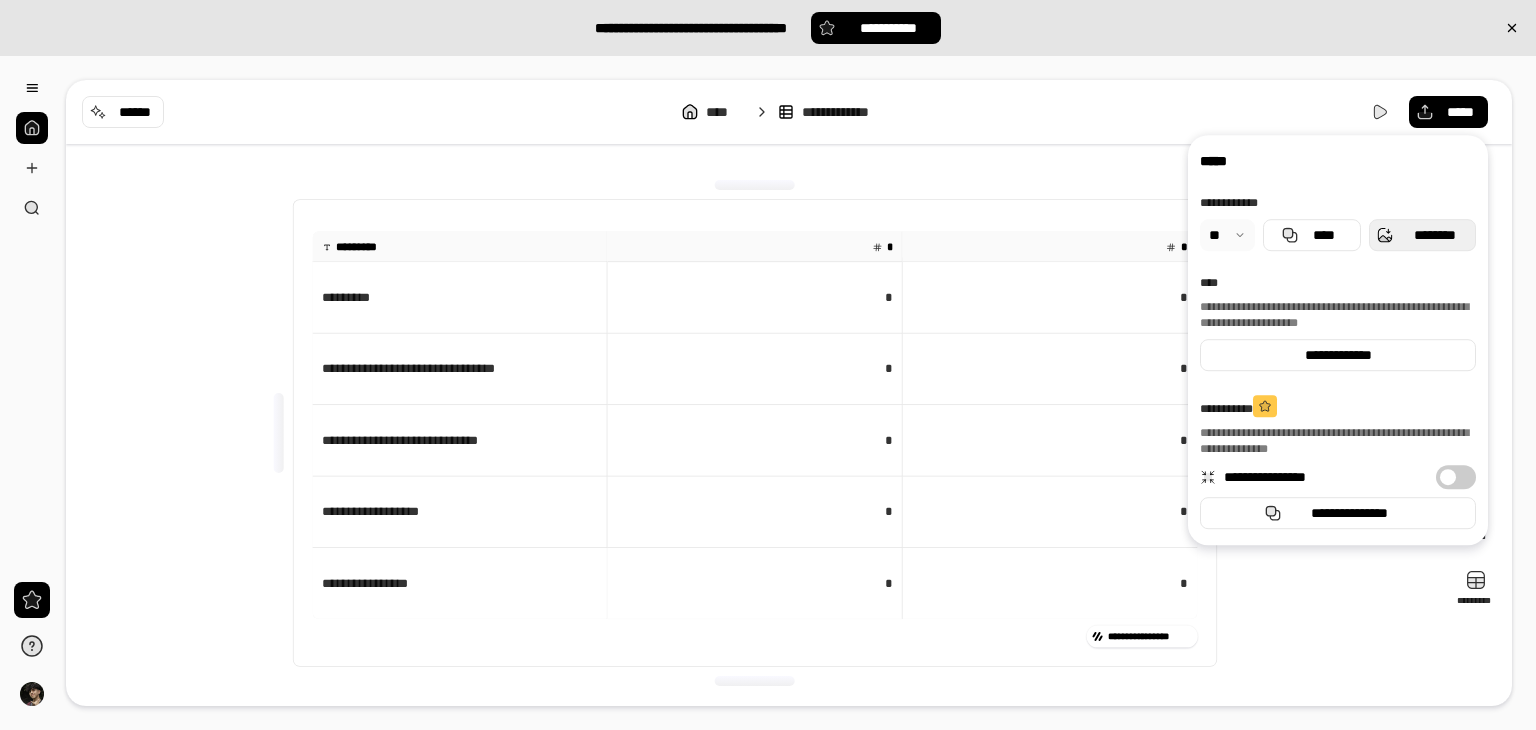 click on "********" at bounding box center [1434, 235] 